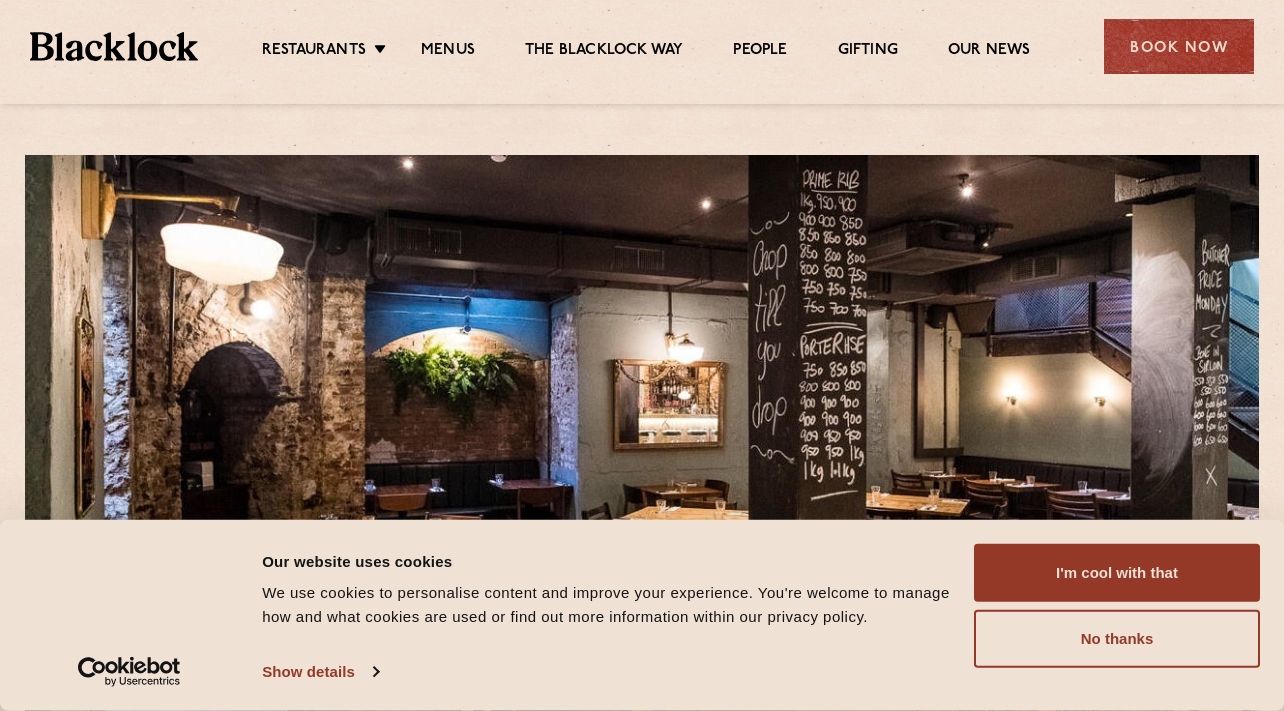scroll, scrollTop: 0, scrollLeft: 0, axis: both 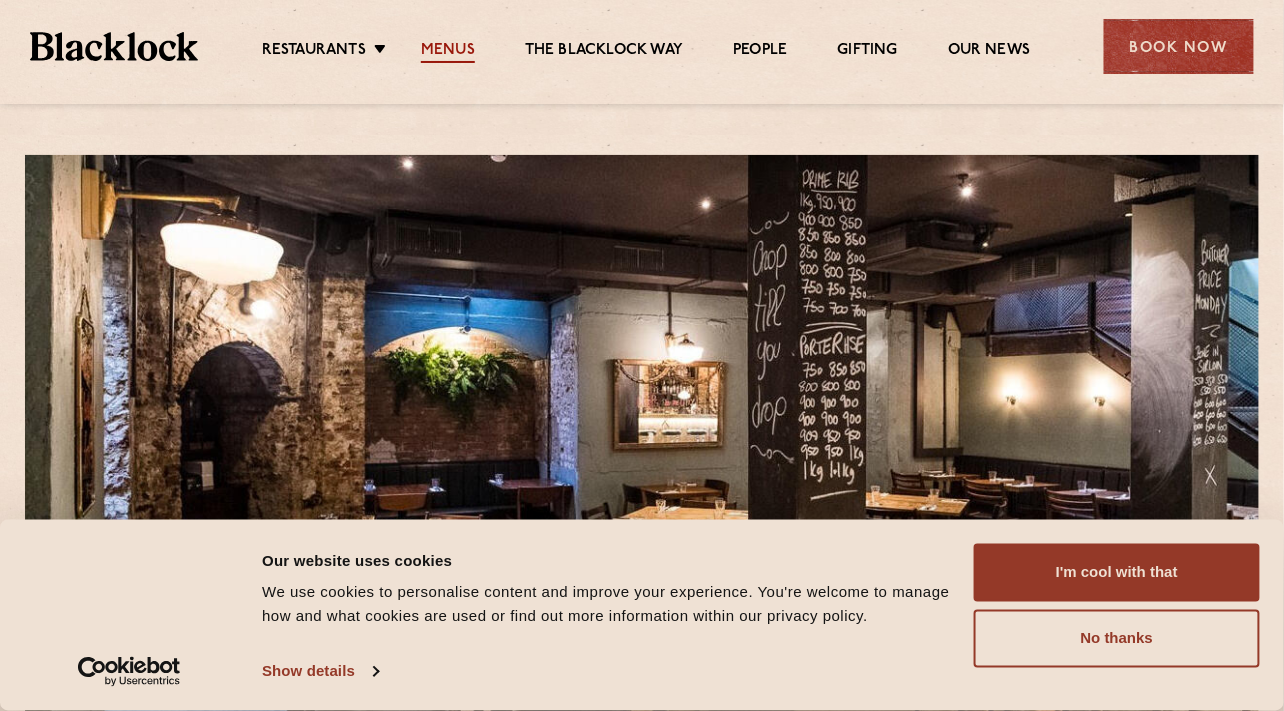 click on "Menus" at bounding box center [448, 52] 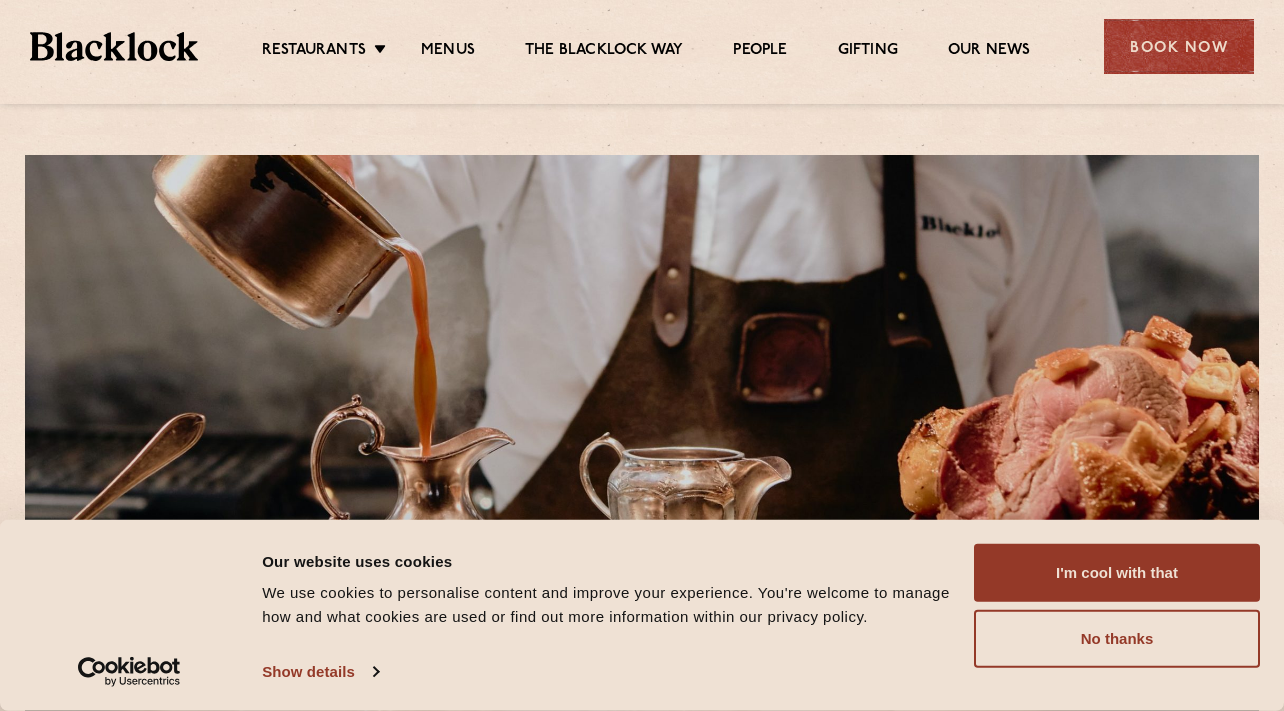 scroll, scrollTop: 0, scrollLeft: 0, axis: both 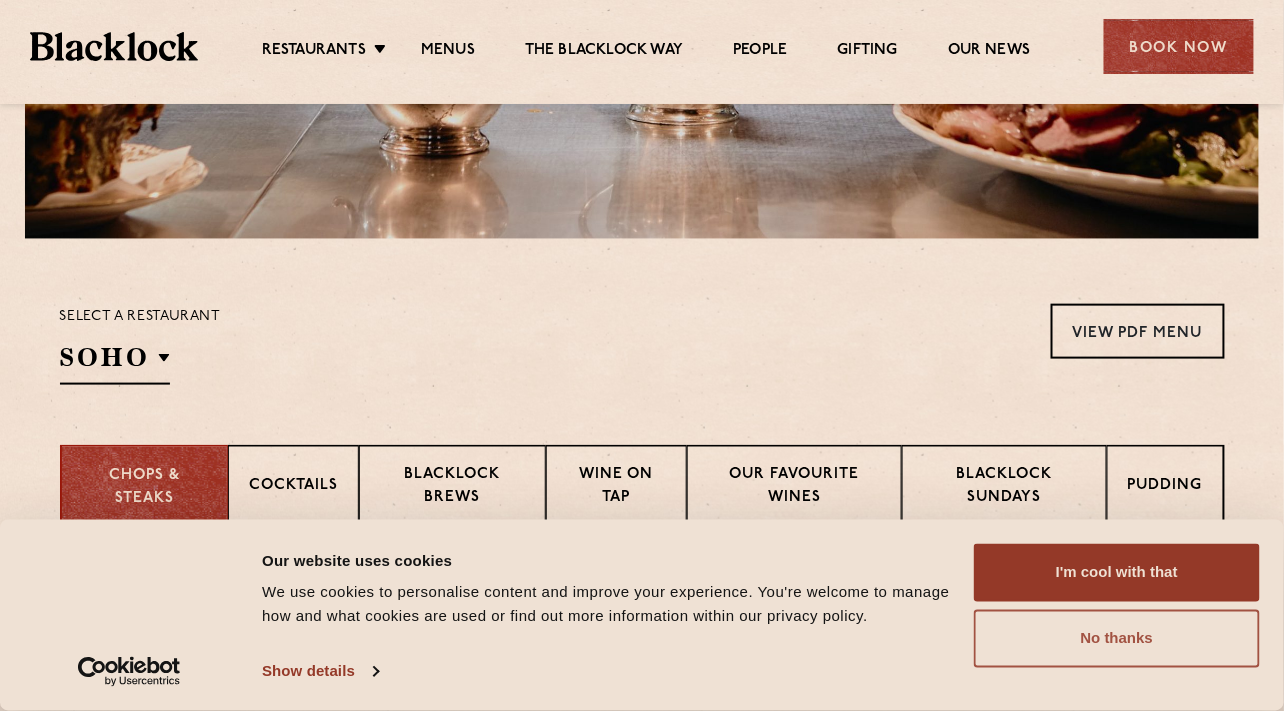 click on "No thanks" at bounding box center (1117, 639) 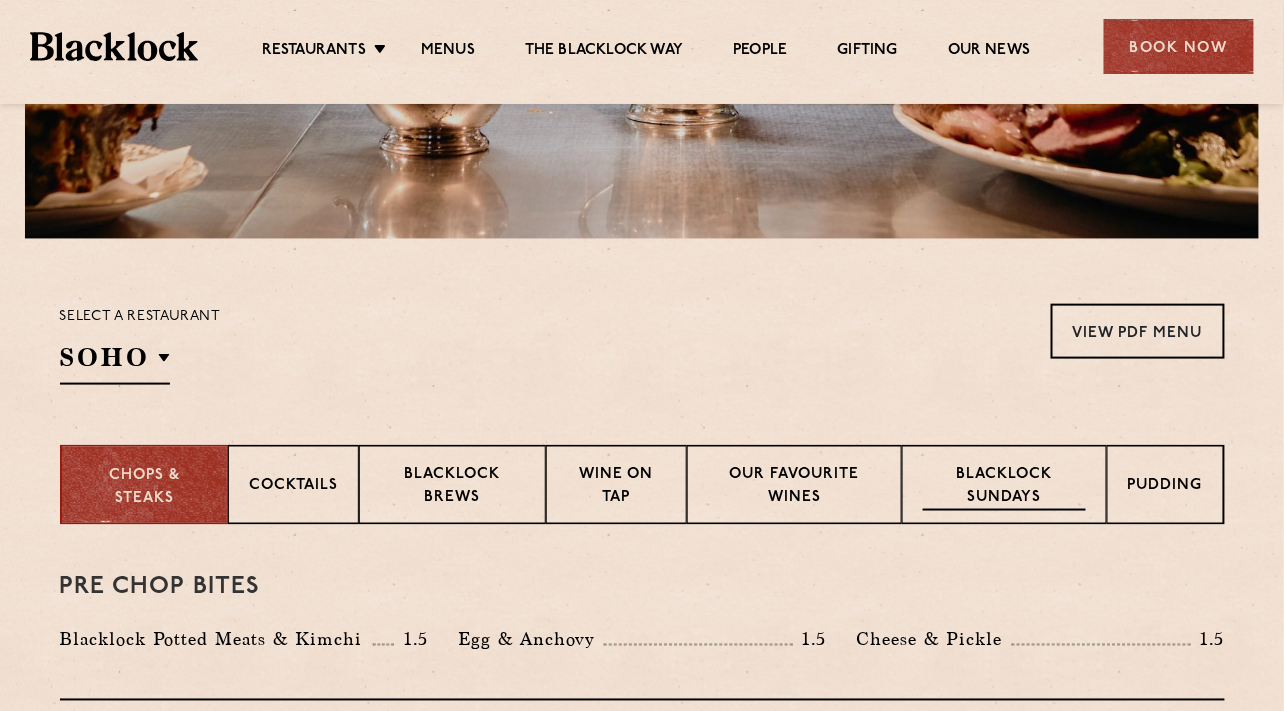 click on "Blacklock Sundays" at bounding box center [1004, 487] 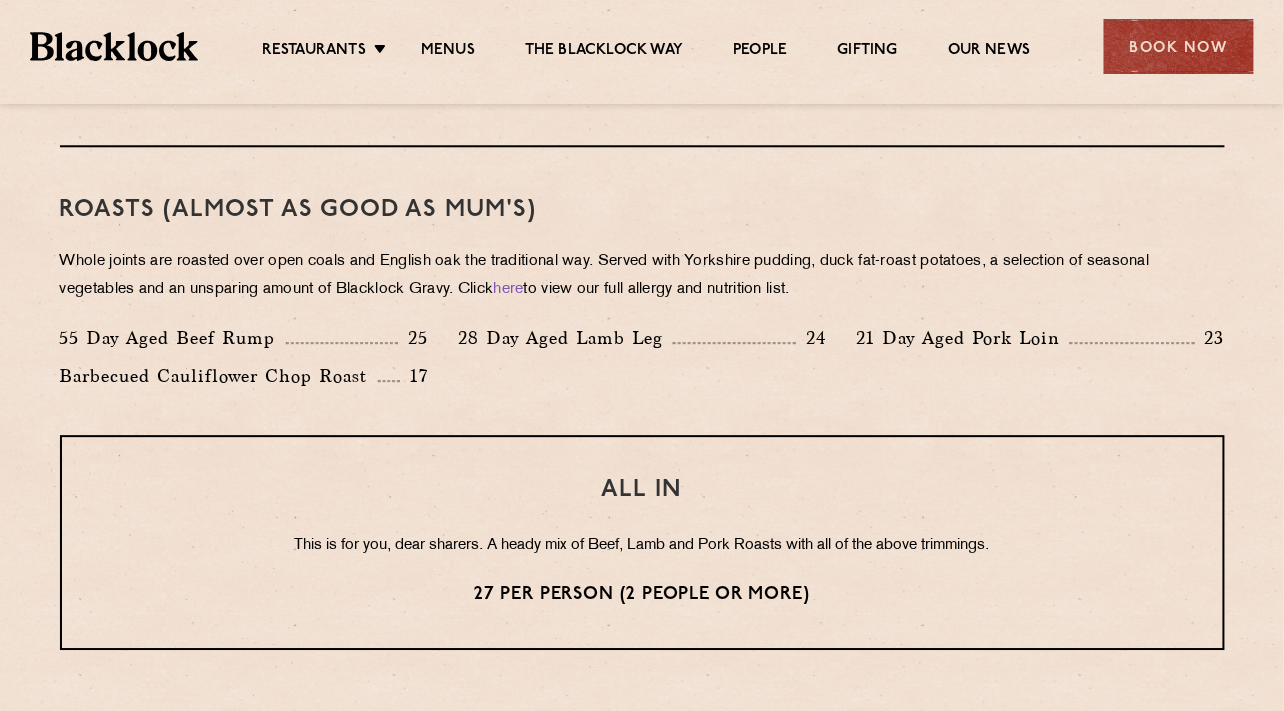 scroll, scrollTop: 1392, scrollLeft: 0, axis: vertical 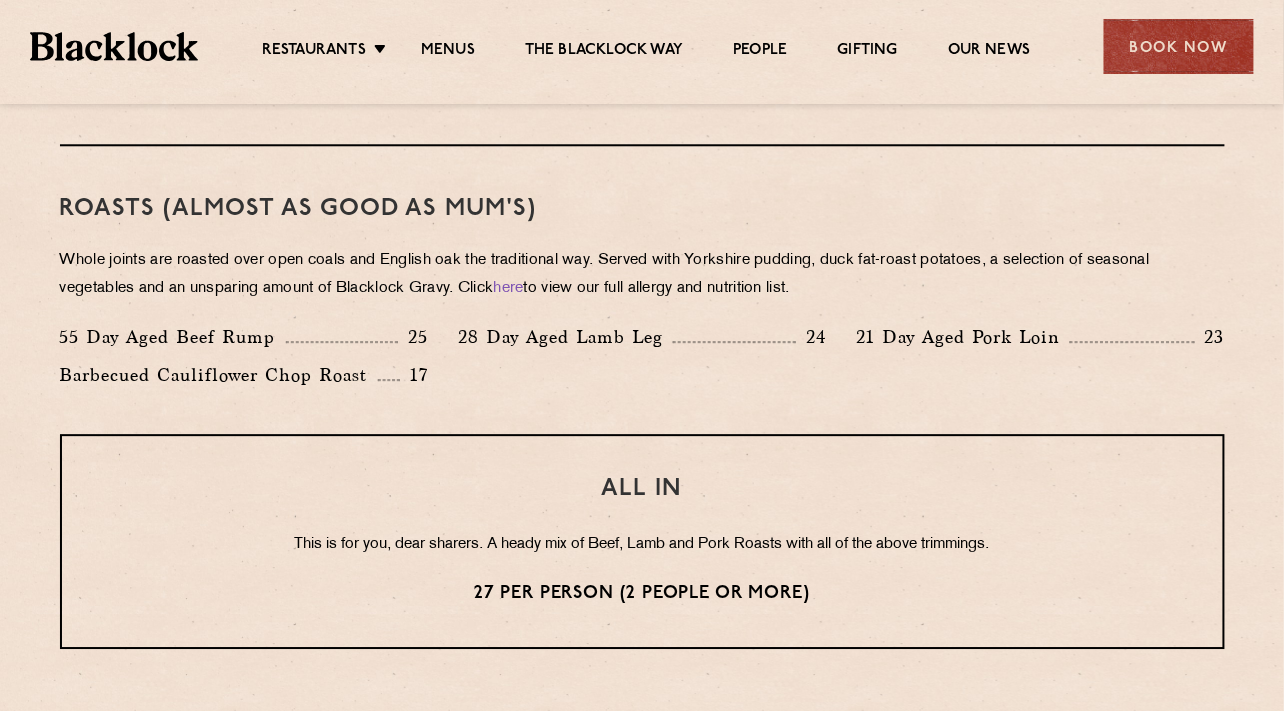 click on "Whole joints are roasted over open coals and English oak the traditional way. Served with Yorkshire pudding, duck fat-roast potatoes, a selection of seasonal vegetables and an unsparing amount of Blacklock Gravy. Click  here  to view our full allergy and nutrition list." at bounding box center (642, 275) 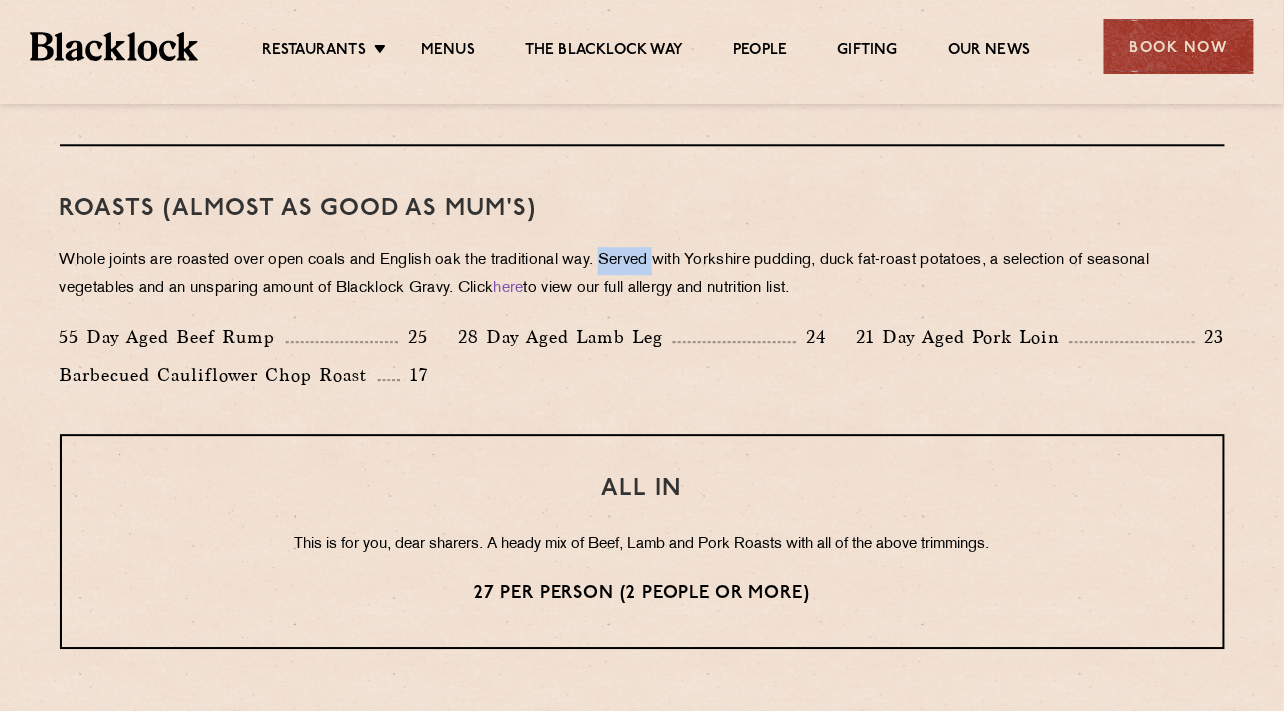 click on "Whole joints are roasted over open coals and English oak the traditional way. Served with Yorkshire pudding, duck fat-roast potatoes, a selection of seasonal vegetables and an unsparing amount of Blacklock Gravy. Click  here  to view our full allergy and nutrition list." at bounding box center (642, 275) 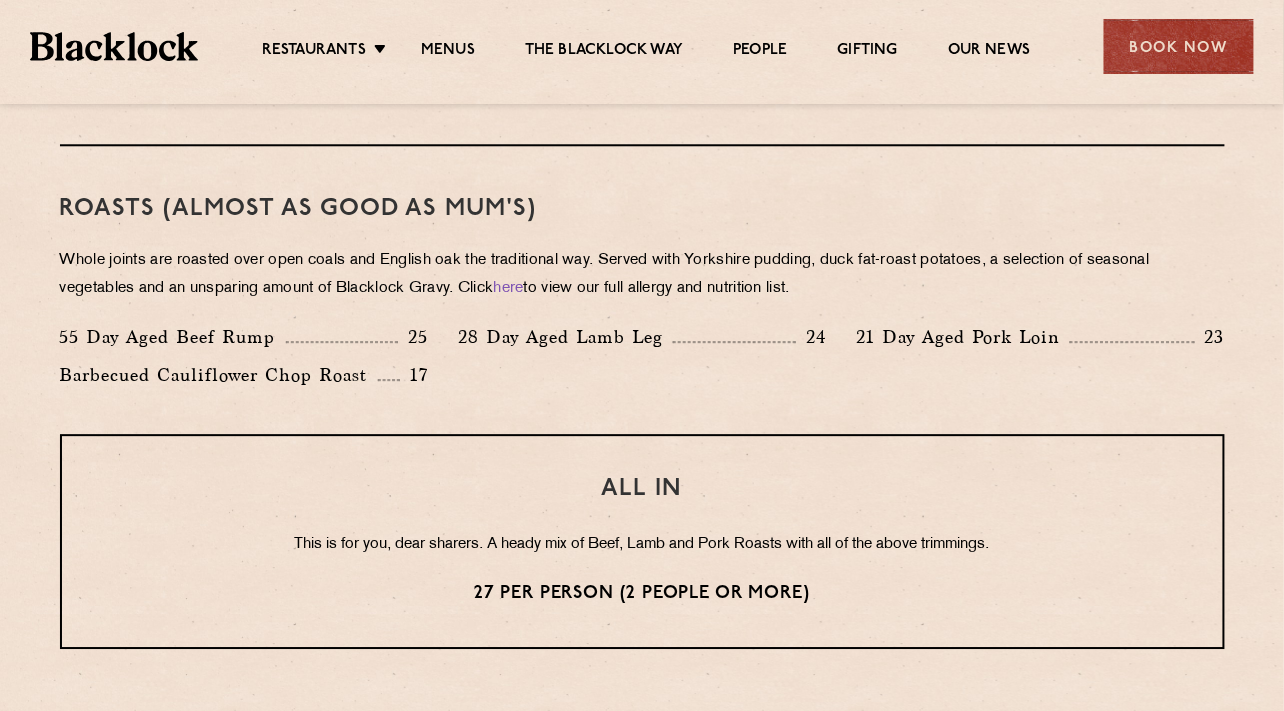 click on "55 Day Aged Beef Rump 25" at bounding box center [244, 337] 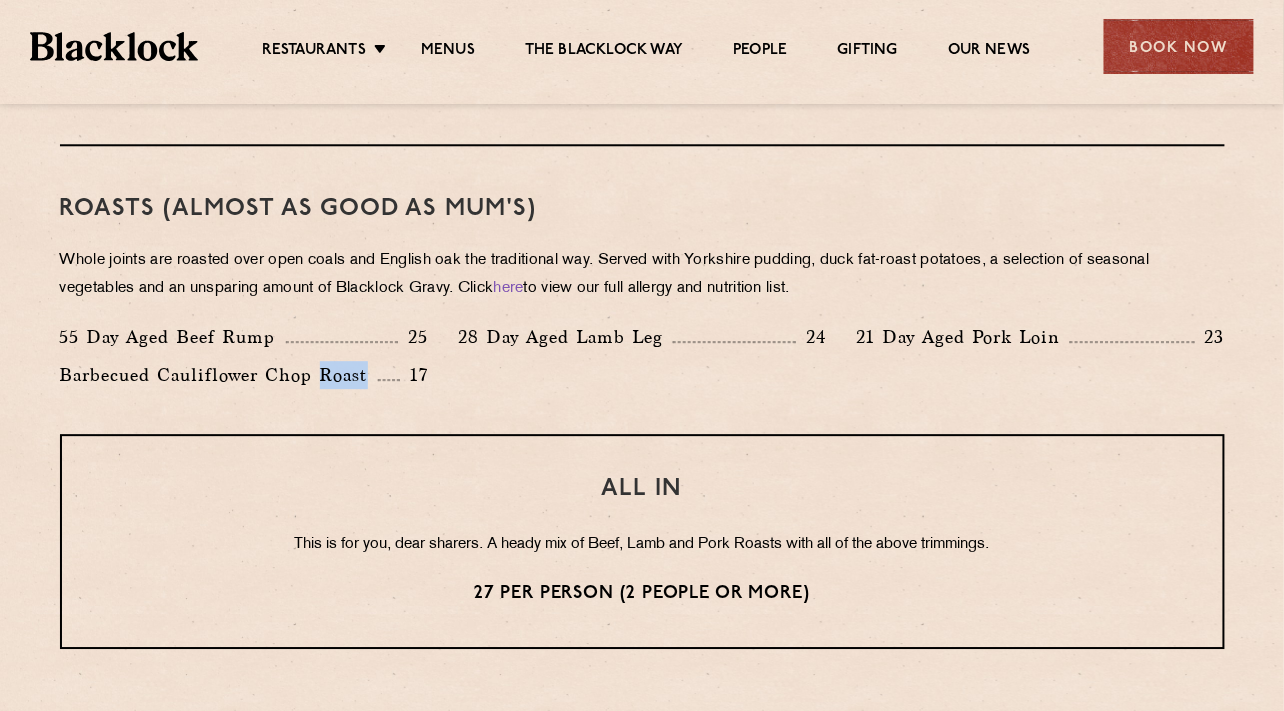 click on "Barbecued Cauliflower Chop Roast" at bounding box center (219, 375) 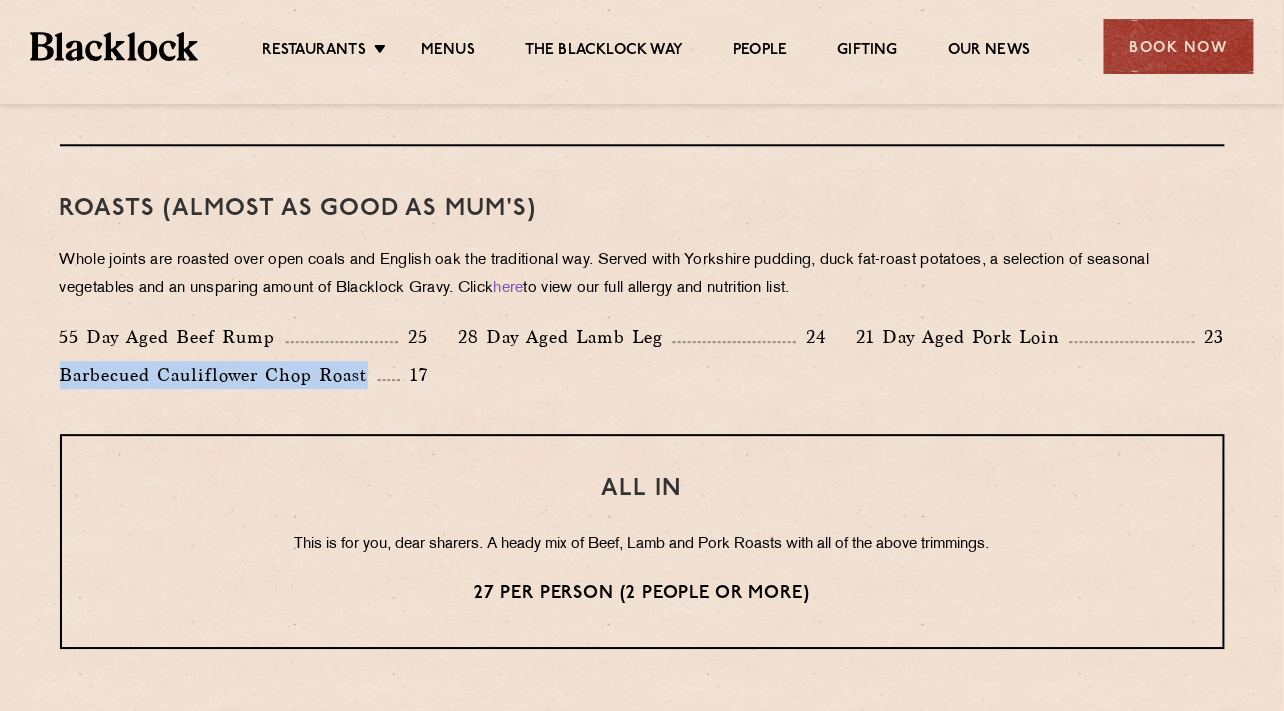 click on "Barbecued Cauliflower Chop Roast" at bounding box center [219, 375] 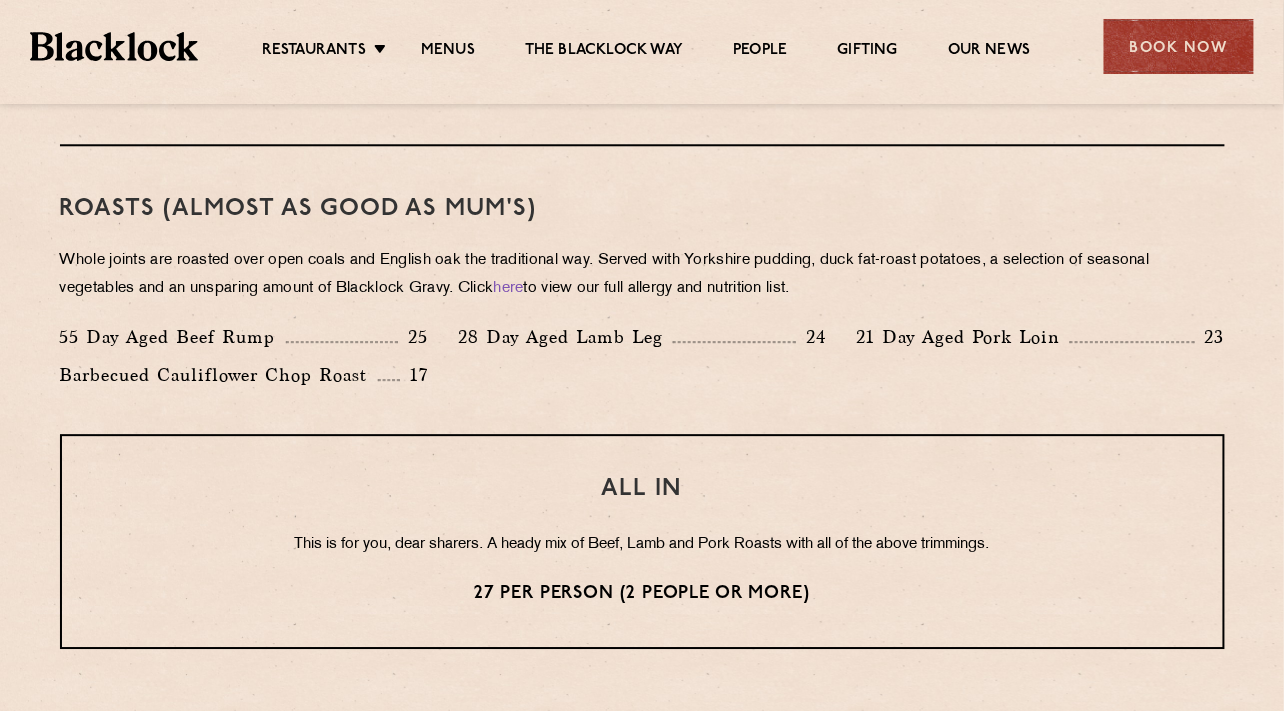 click on "Roasts (Almost as good as Mum's) Whole joints are roasted over open coals and English oak the traditional way. Served with Yorkshire pudding, duck fat-roast potatoes, a selection of seasonal vegetables and an unsparing amount of Blacklock Gravy. Click  here  to view our full allergy and nutrition list. 55 Day Aged Beef Rump 25 28 Day Aged Lamb Leg 24 21 Day Aged Pork Loin 23 Barbecued Cauliflower Chop Roast 17" at bounding box center (642, 290) 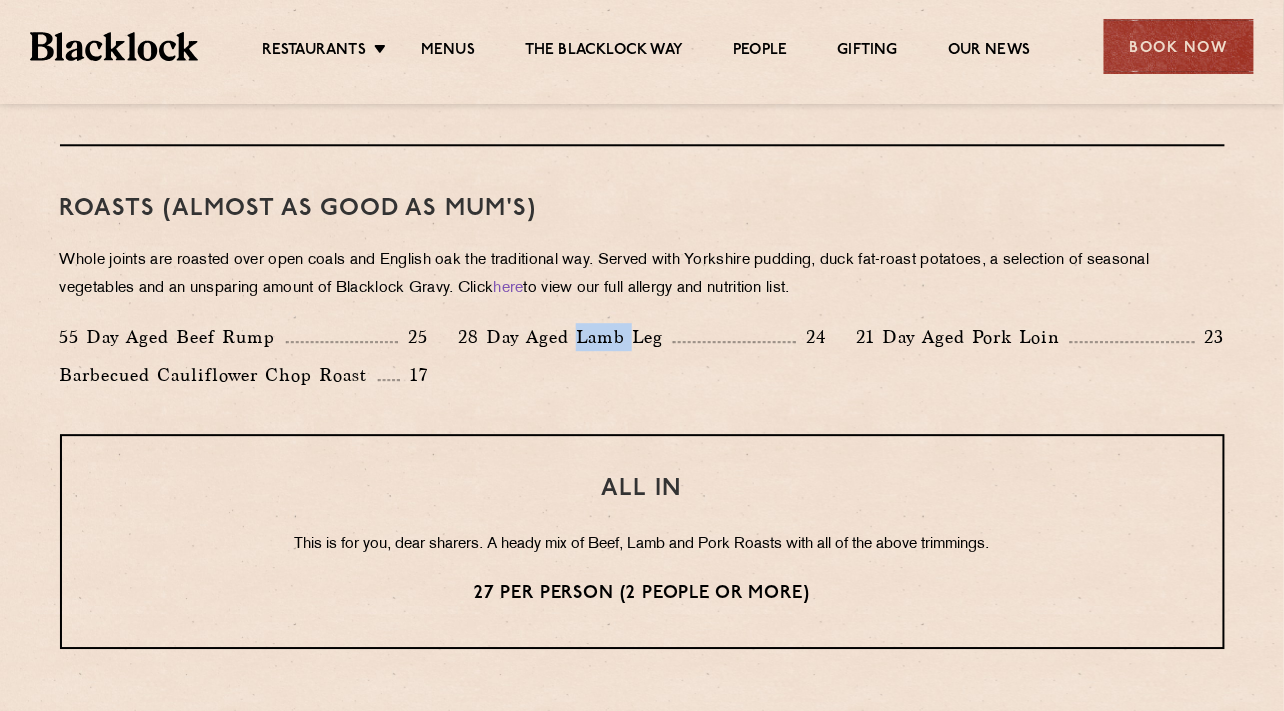 click on "Roasts (Almost as good as Mum's) Whole joints are roasted over open coals and English oak the traditional way. Served with Yorkshire pudding, duck fat-roast potatoes, a selection of seasonal vegetables and an unsparing amount of Blacklock Gravy. Click  here  to view our full allergy and nutrition list. 55 Day Aged Beef Rump 25 28 Day Aged Lamb Leg 24 21 Day Aged Pork Loin 23 Barbecued Cauliflower Chop Roast 17" at bounding box center [642, 290] 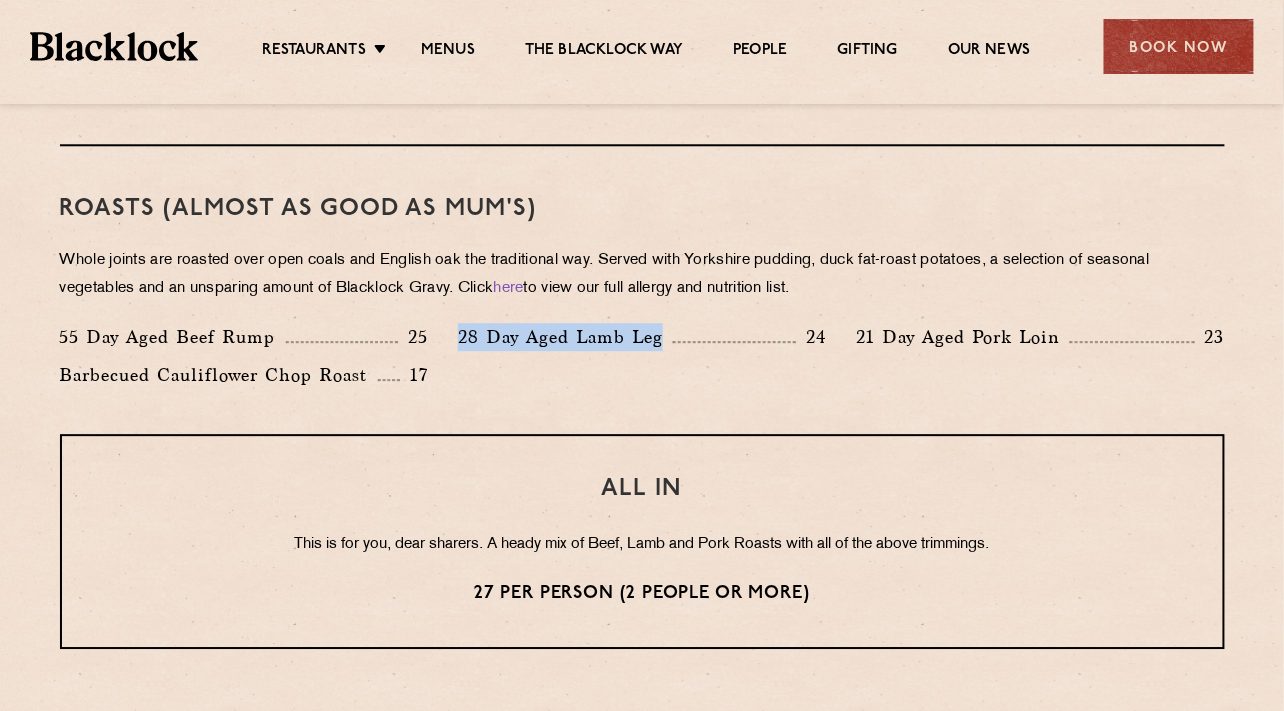 click on "Roasts (Almost as good as Mum's) Whole joints are roasted over open coals and English oak the traditional way. Served with Yorkshire pudding, duck fat-roast potatoes, a selection of seasonal vegetables and an unsparing amount of Blacklock Gravy. Click  here  to view our full allergy and nutrition list. 55 Day Aged Beef Rump 25 28 Day Aged Lamb Leg 24 21 Day Aged Pork Loin 23 Barbecued Cauliflower Chop Roast 17" at bounding box center (642, 290) 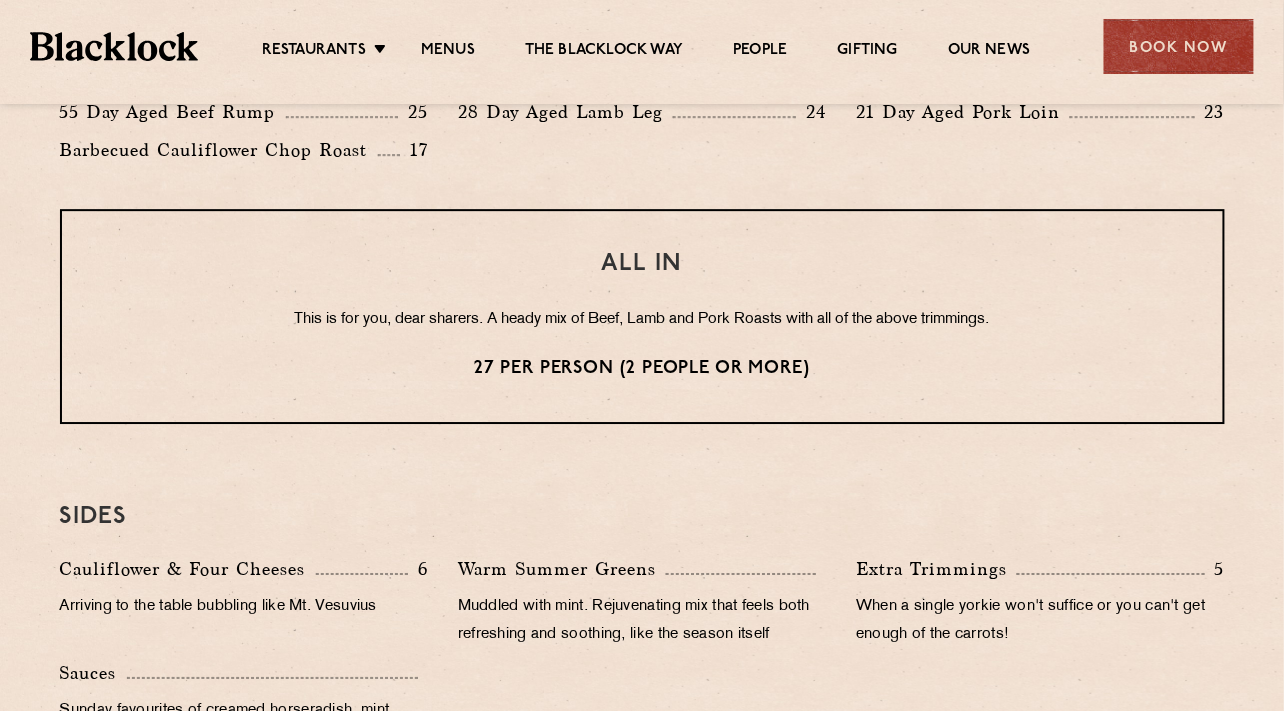 scroll, scrollTop: 1620, scrollLeft: 0, axis: vertical 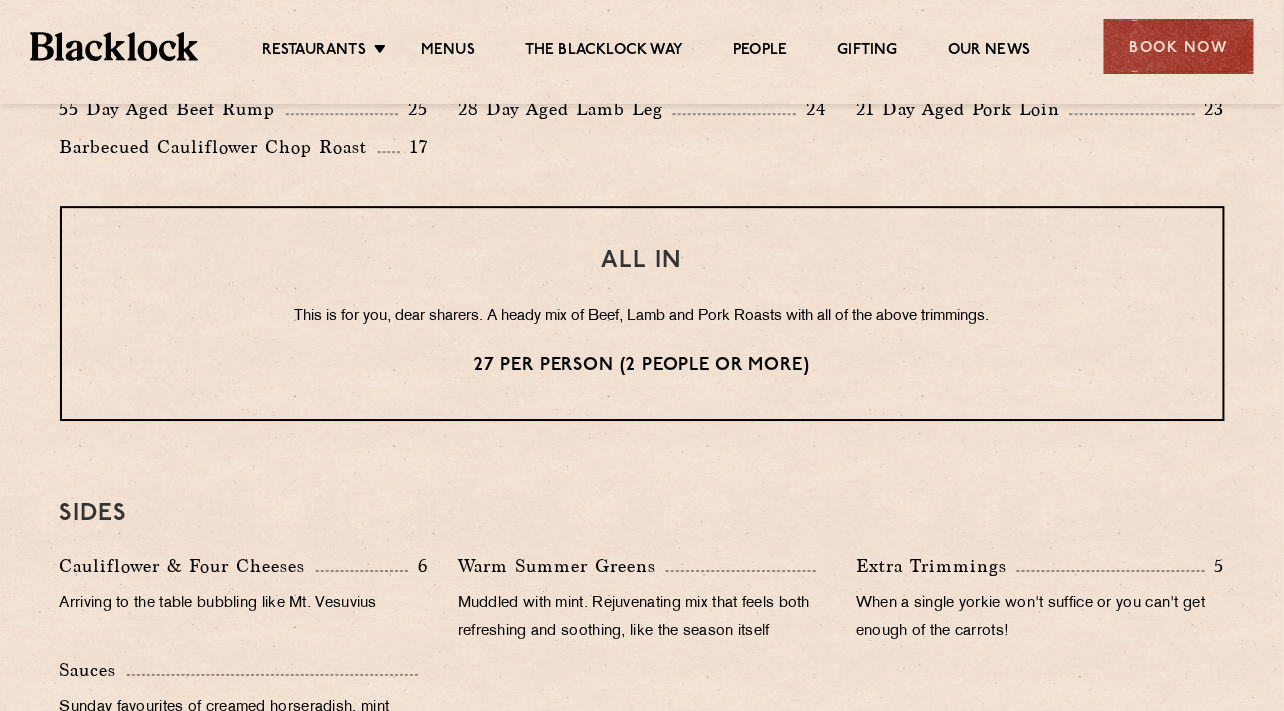 click on "This is for you, dear sharers.
A heady mix of Beef, Lamb and Pork Roasts with all of the above trimmings." at bounding box center (642, 317) 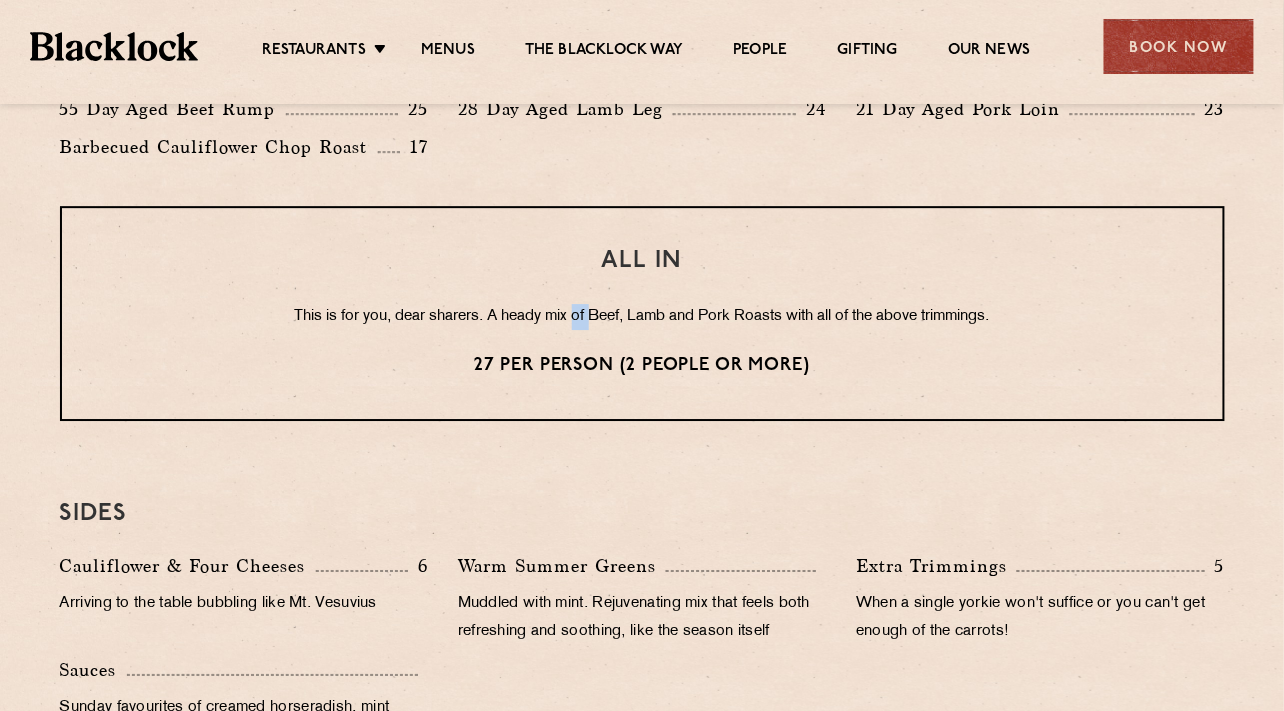 click on "This is for you, dear sharers.
A heady mix of Beef, Lamb and Pork Roasts with all of the above trimmings." at bounding box center [642, 317] 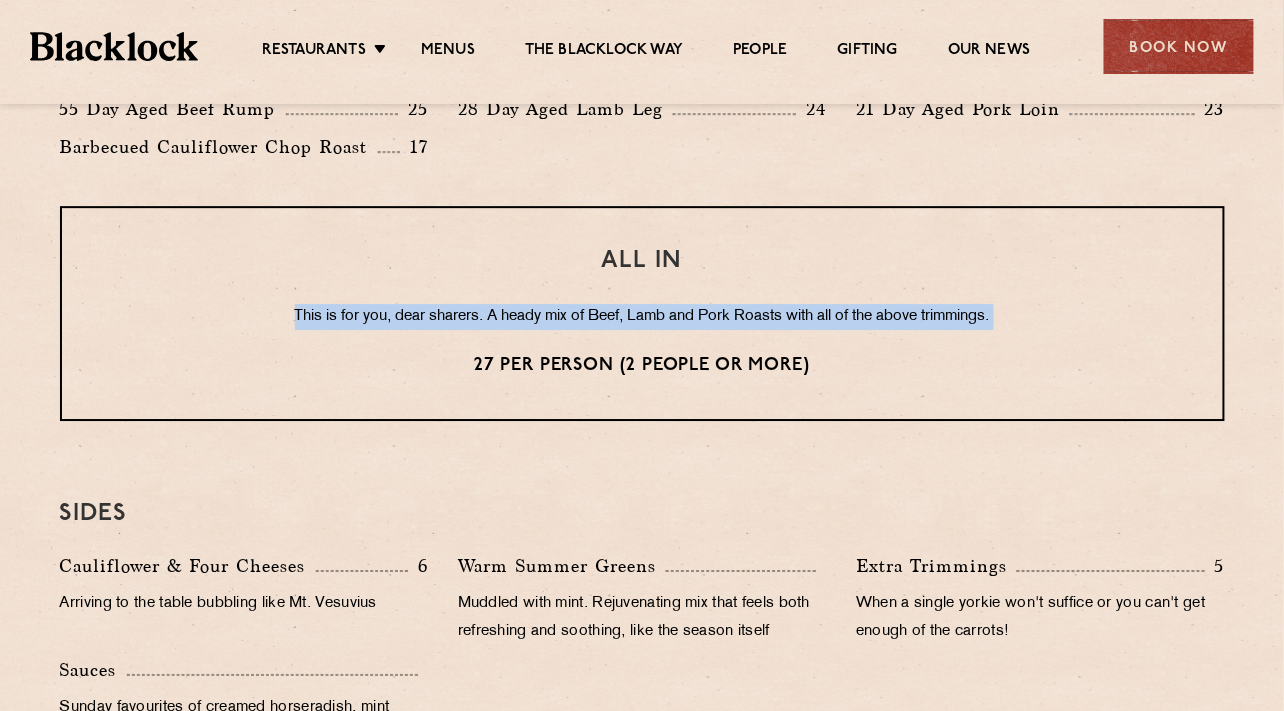 click on "This is for you, dear sharers.
A heady mix of Beef, Lamb and Pork Roasts with all of the above trimmings." at bounding box center [642, 317] 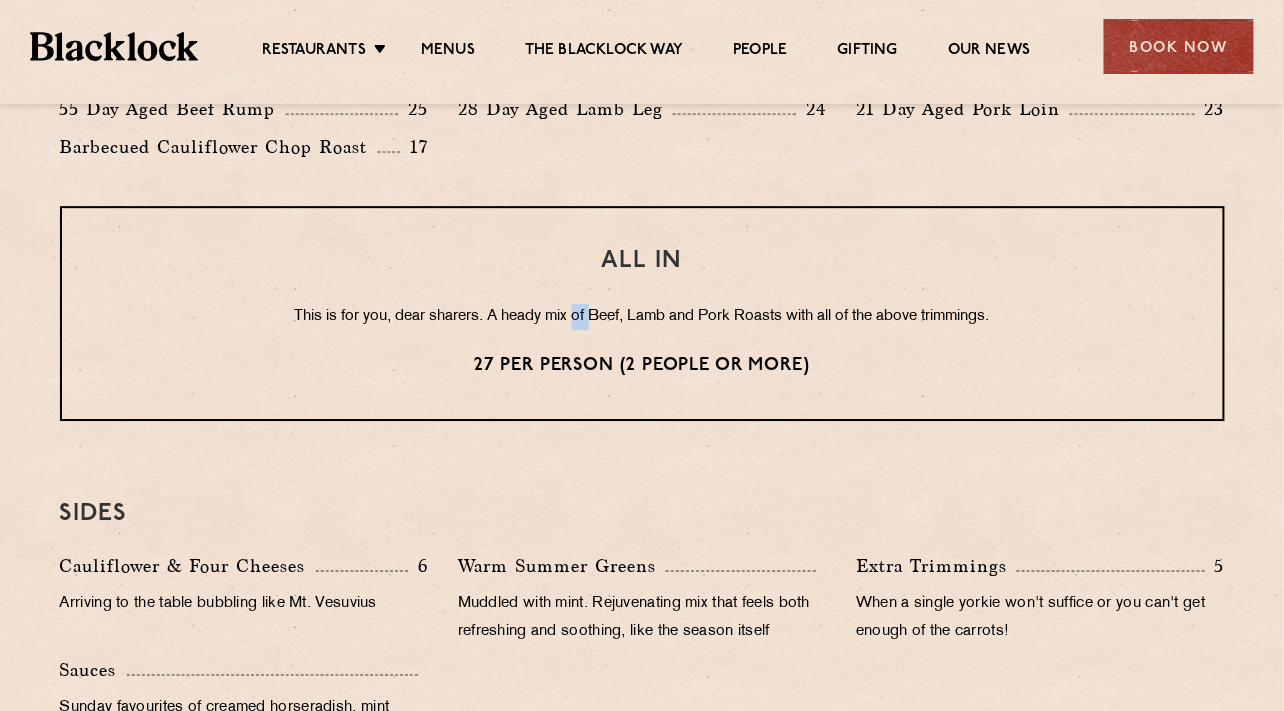 click on "This is for you, dear sharers.
A heady mix of Beef, Lamb and Pork Roasts with all of the above trimmings." at bounding box center [642, 317] 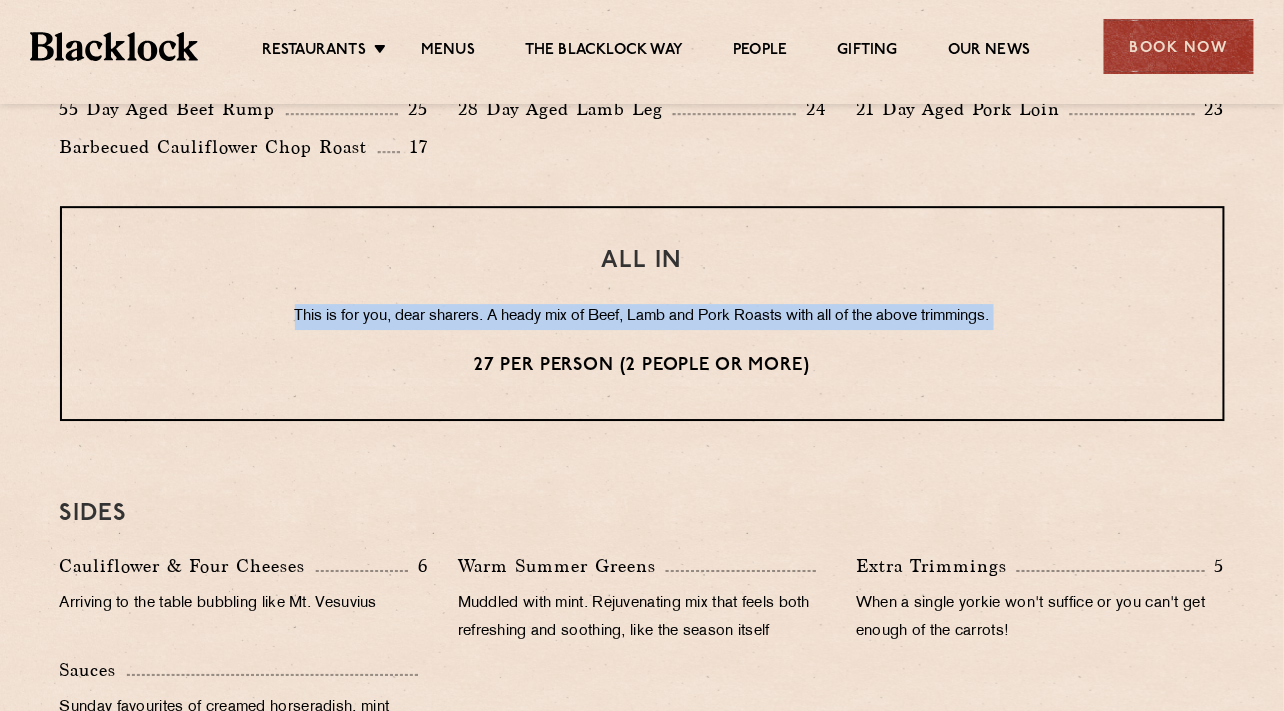 click on "This is for you, dear sharers.
A heady mix of Beef, Lamb and Pork Roasts with all of the above trimmings." at bounding box center [642, 317] 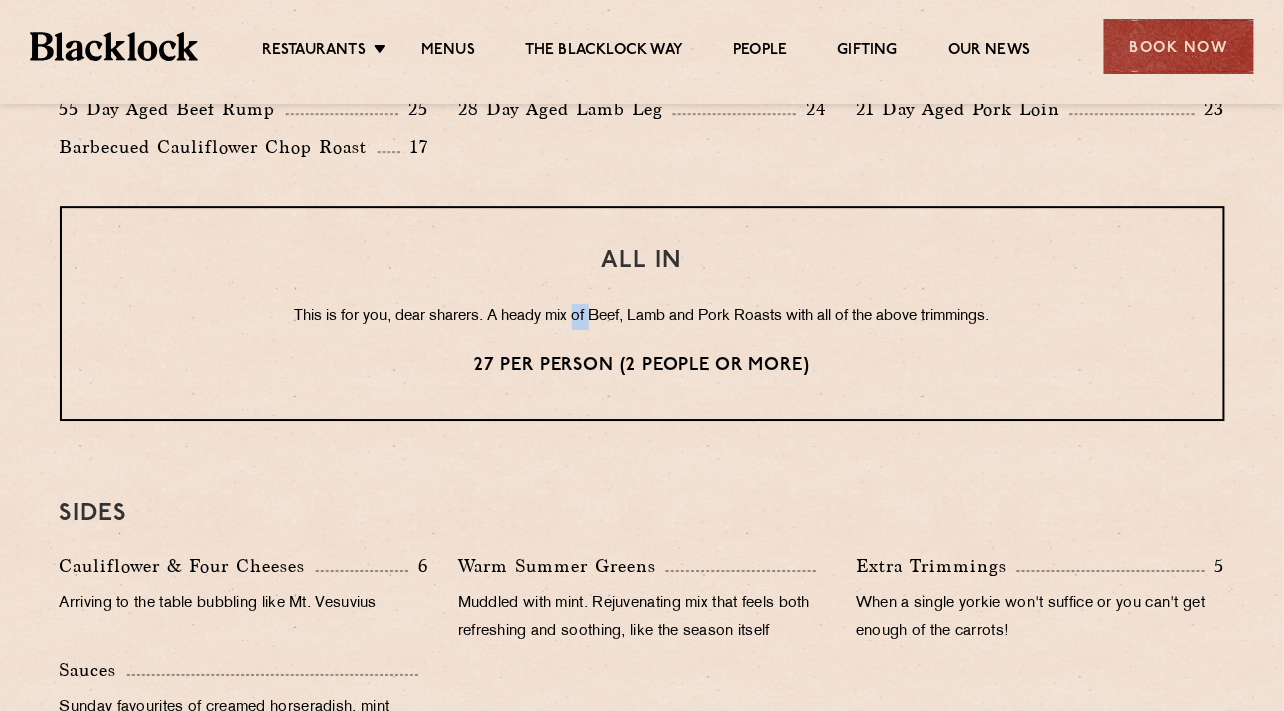 click on "This is for you, dear sharers.
A heady mix of Beef, Lamb and Pork Roasts with all of the above trimmings." at bounding box center (642, 317) 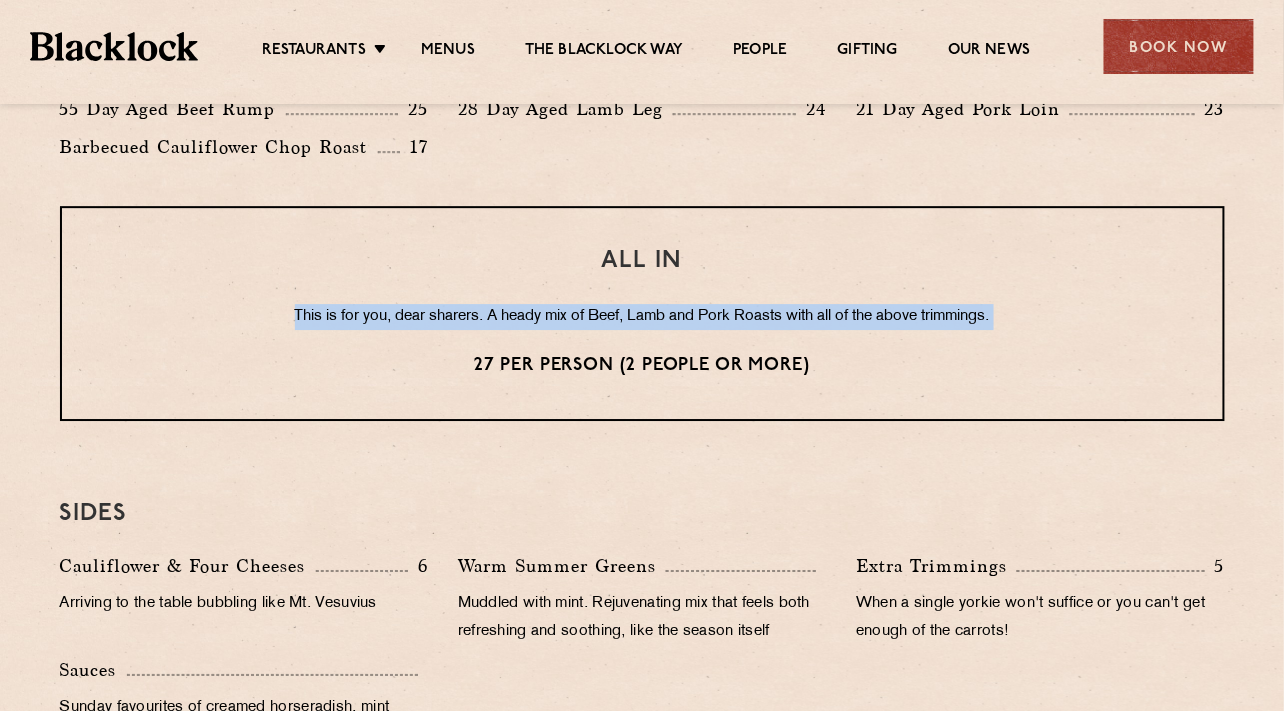 click on "This is for you, dear sharers.
A heady mix of Beef, Lamb and Pork Roasts with all of the above trimmings." at bounding box center (642, 317) 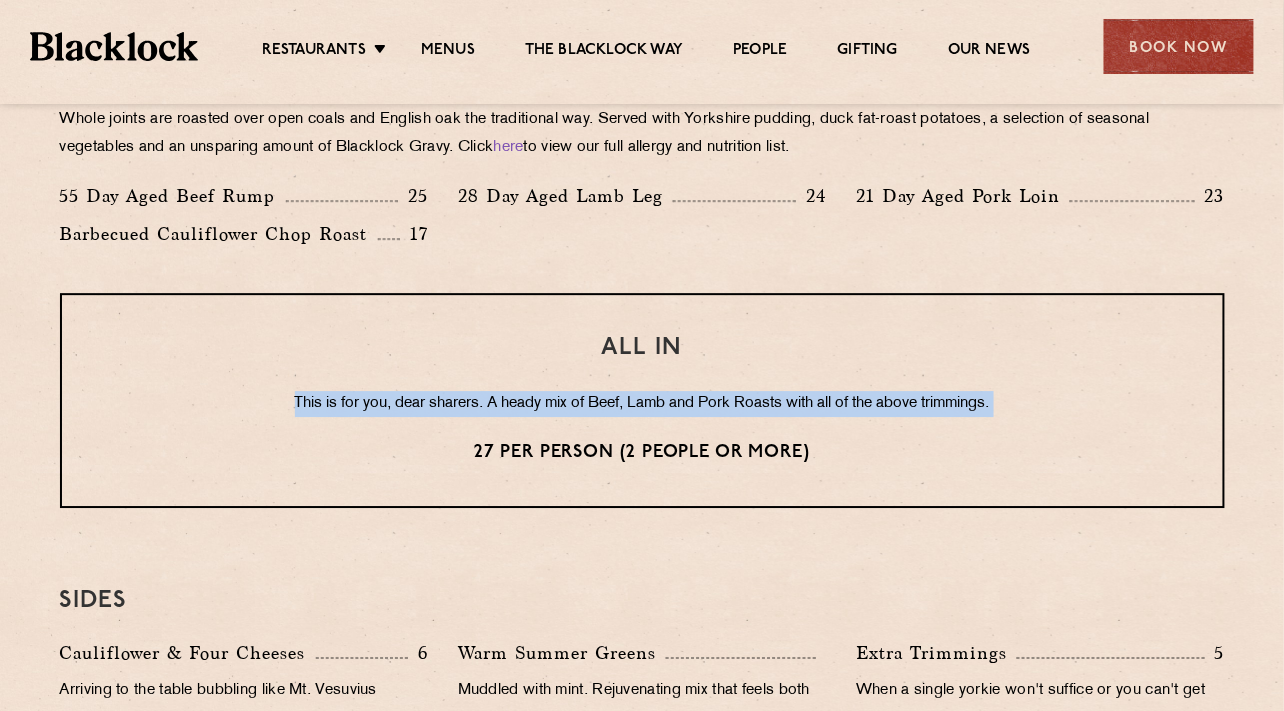 scroll, scrollTop: 1540, scrollLeft: 0, axis: vertical 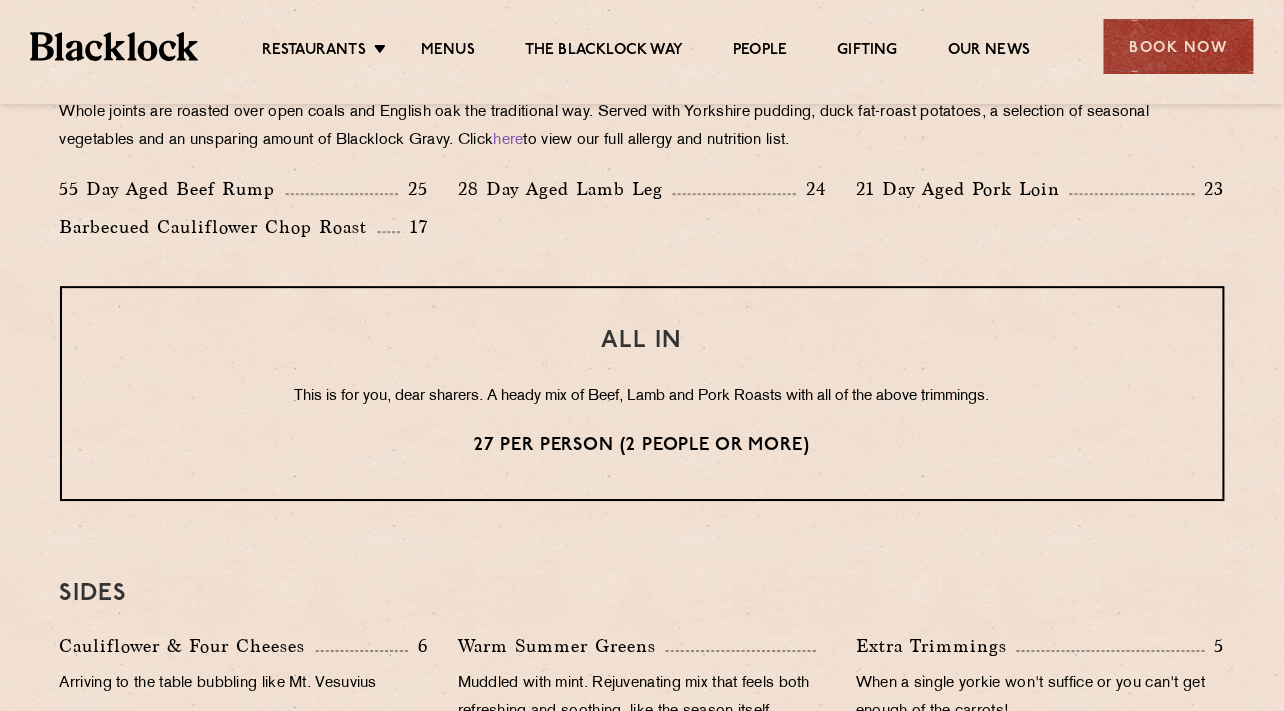 click on "ALL IN This is for you, dear sharers.
A heady mix of Beef, Lamb and Pork Roasts with all of the above trimmings. 27 per person (2 people or more)" at bounding box center [642, 393] 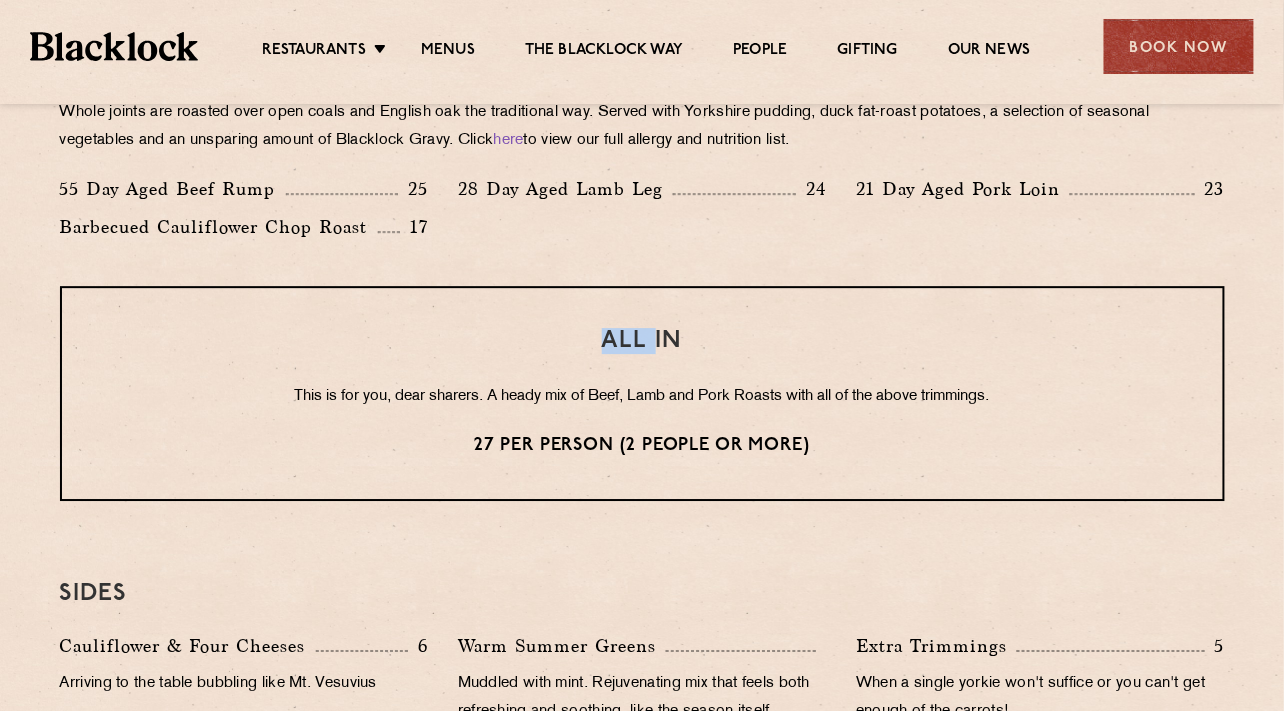 click on "ALL IN This is for you, dear sharers.
A heady mix of Beef, Lamb and Pork Roasts with all of the above trimmings. 27 per person (2 people or more)" at bounding box center (642, 393) 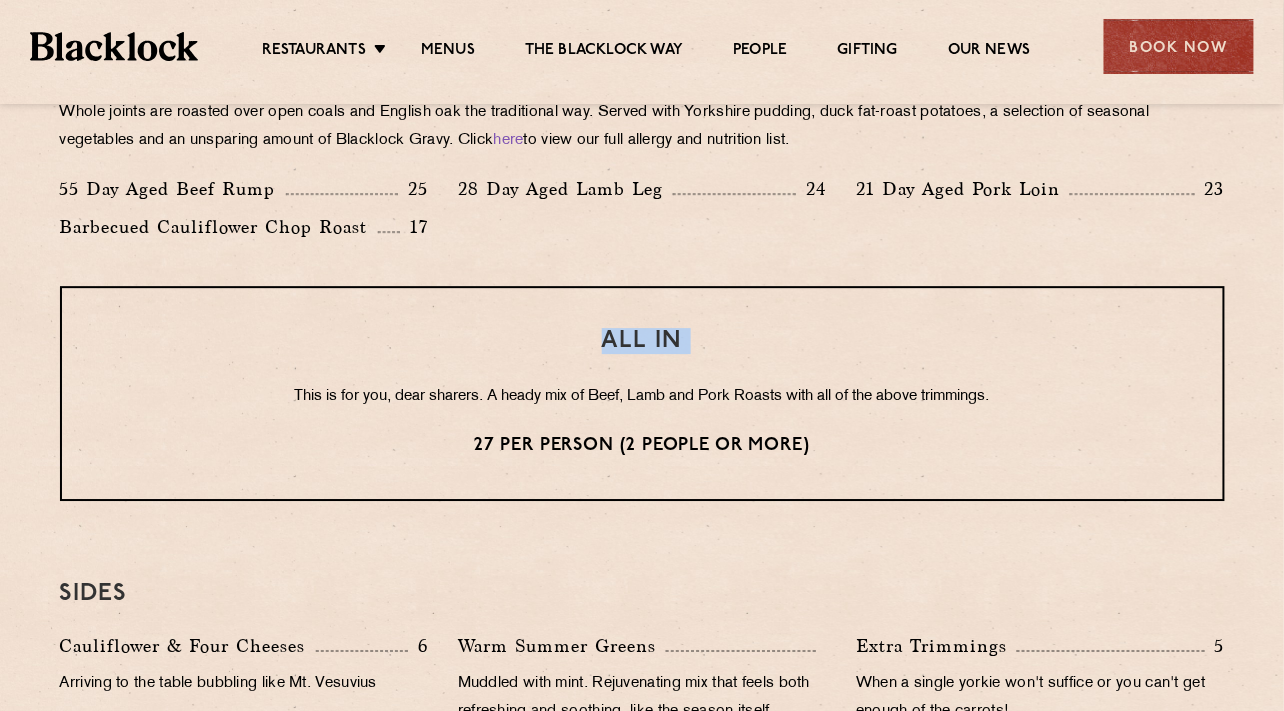 click on "ALL IN This is for you, dear sharers.
A heady mix of Beef, Lamb and Pork Roasts with all of the above trimmings. 27 per person (2 people or more)" at bounding box center [642, 393] 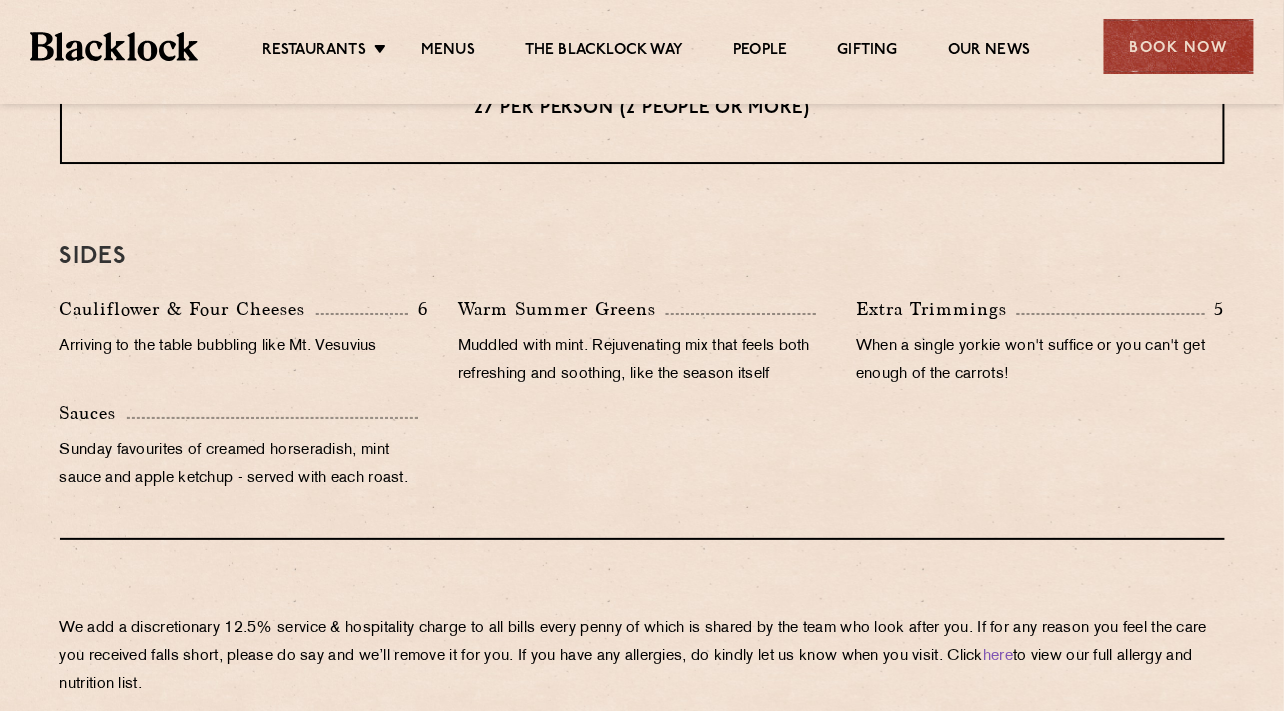 scroll, scrollTop: 1891, scrollLeft: 0, axis: vertical 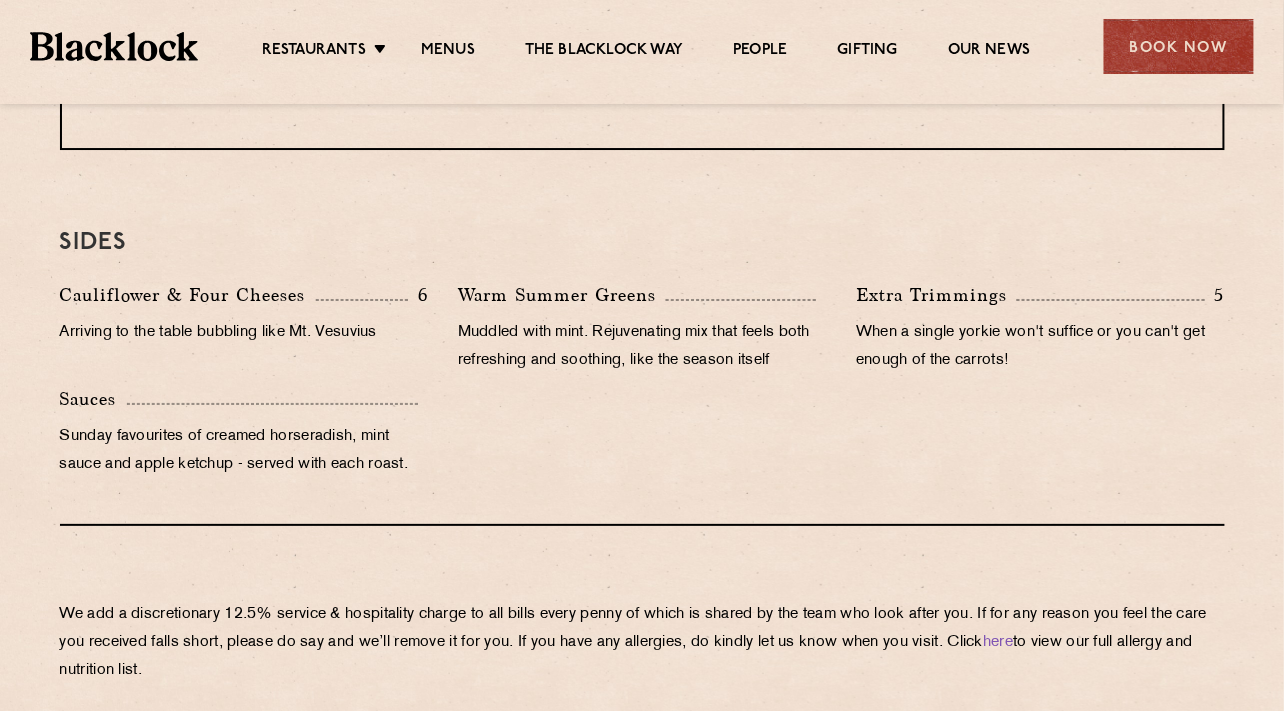 click on "Muddled with mint. Rejuvenating mix that feels both refreshing and soothing, like the season itself" at bounding box center (642, 347) 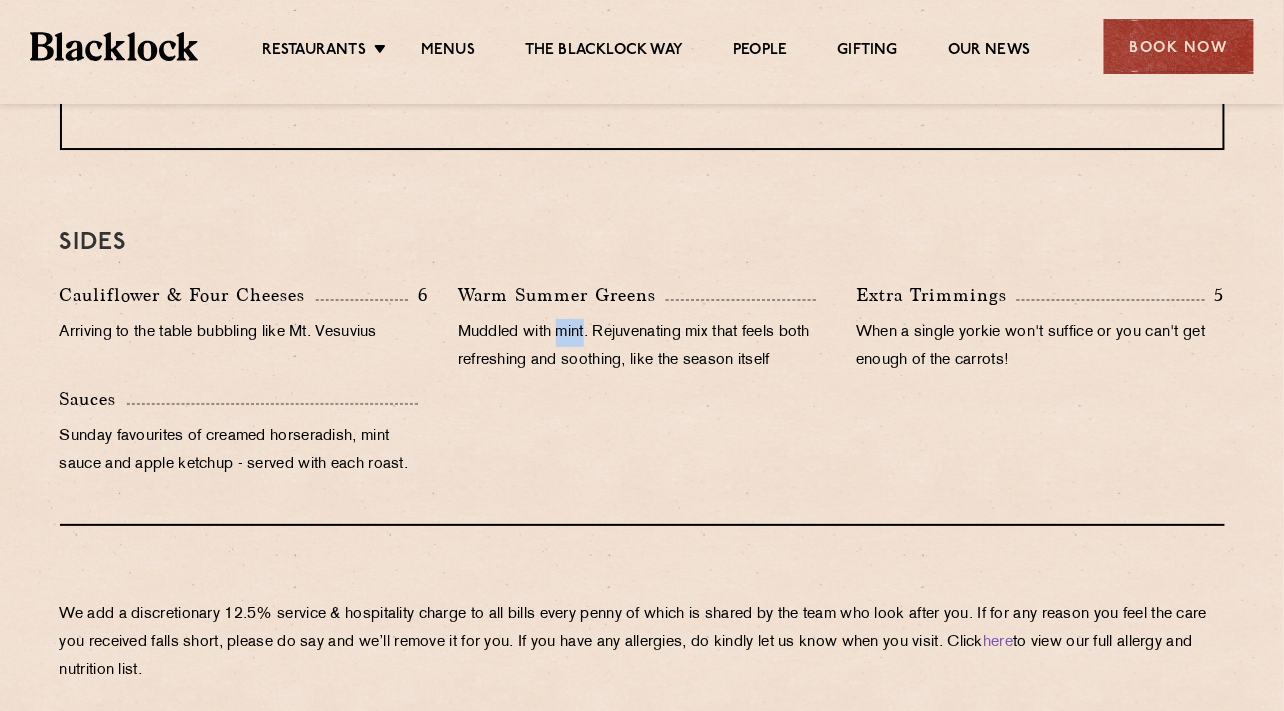 click on "Muddled with mint. Rejuvenating mix that feels both refreshing and soothing, like the season itself" at bounding box center [642, 347] 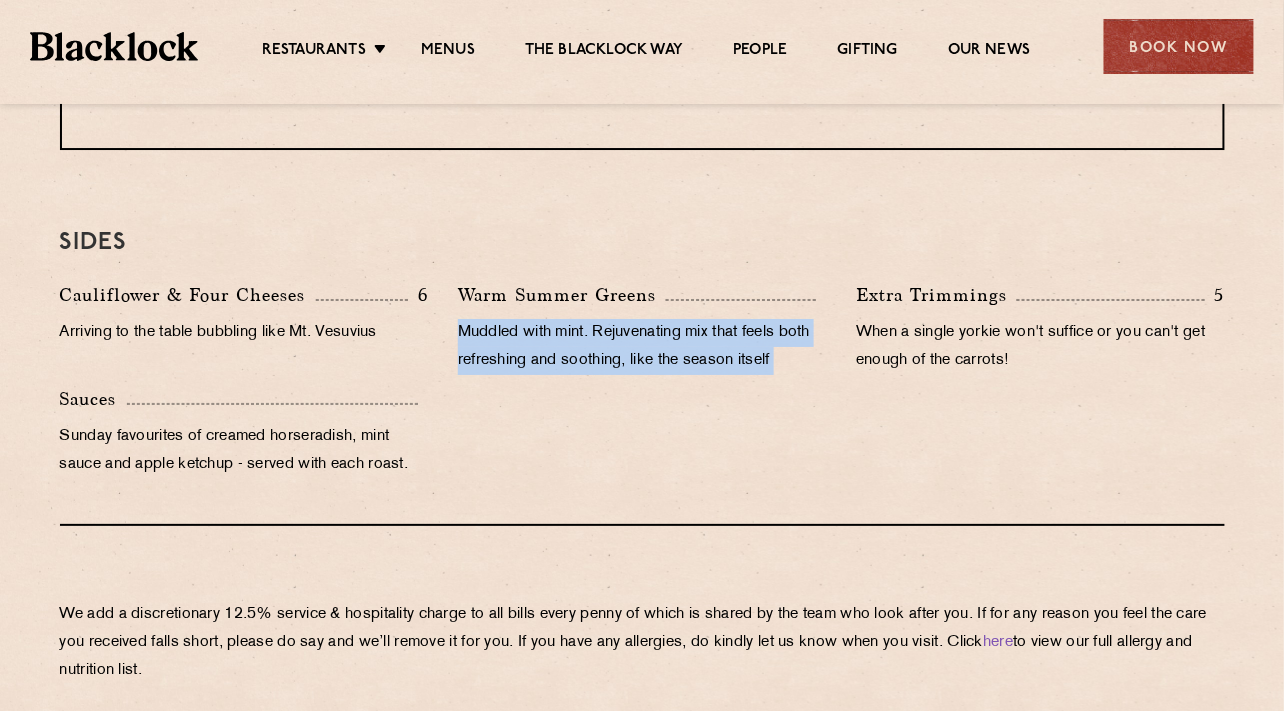 click on "Muddled with mint. Rejuvenating mix that feels both refreshing and soothing, like the season itself" at bounding box center [642, 347] 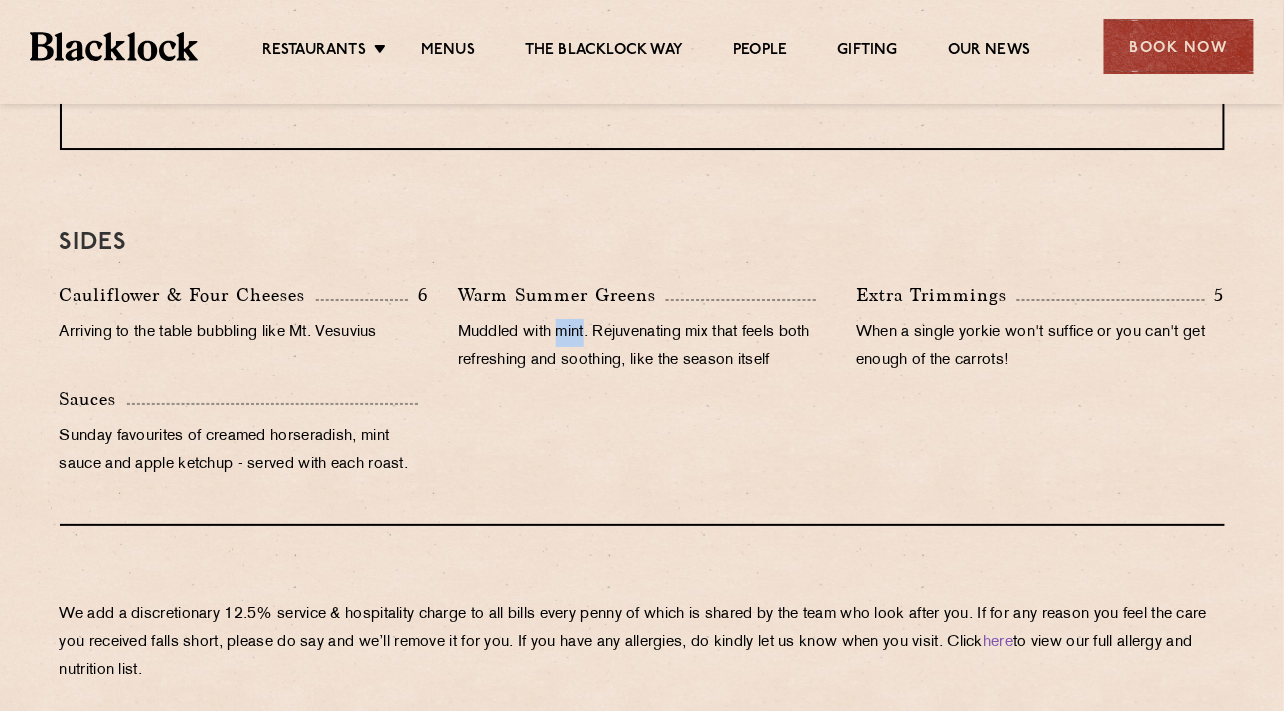 click on "Muddled with mint. Rejuvenating mix that feels both refreshing and soothing, like the season itself" at bounding box center [642, 347] 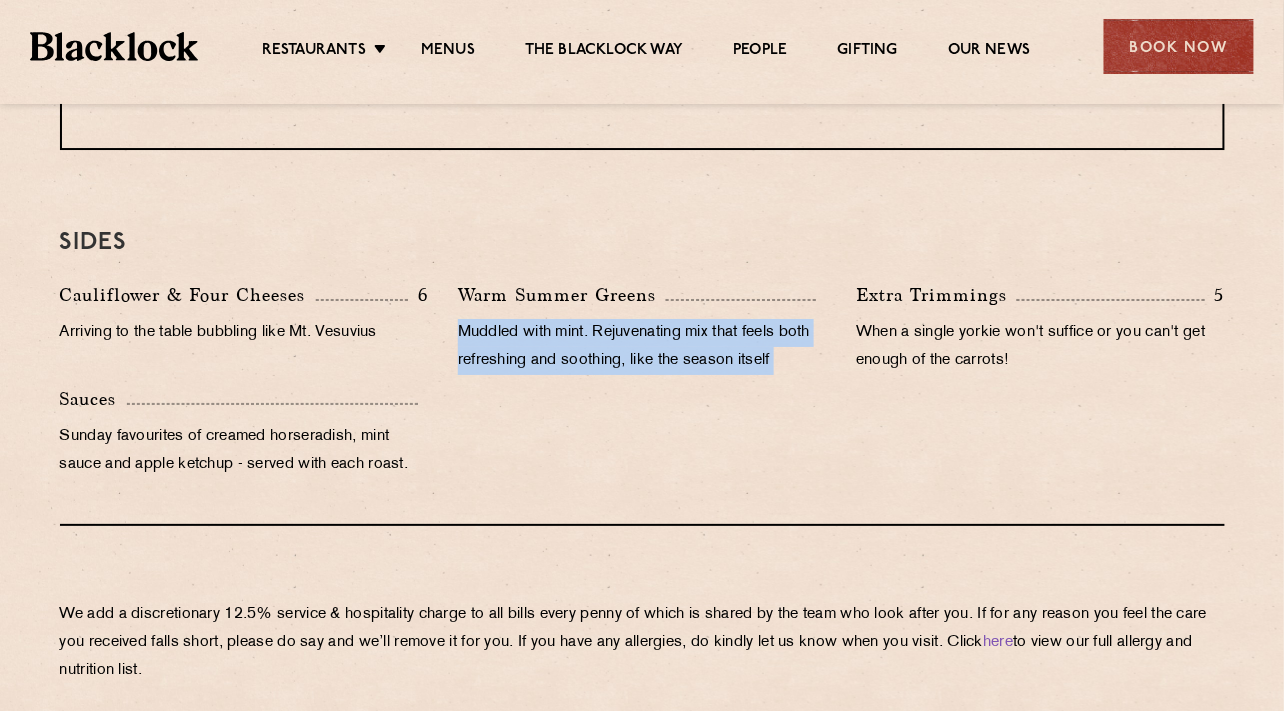 click on "Muddled with mint. Rejuvenating mix that feels both refreshing and soothing, like the season itself" at bounding box center (642, 347) 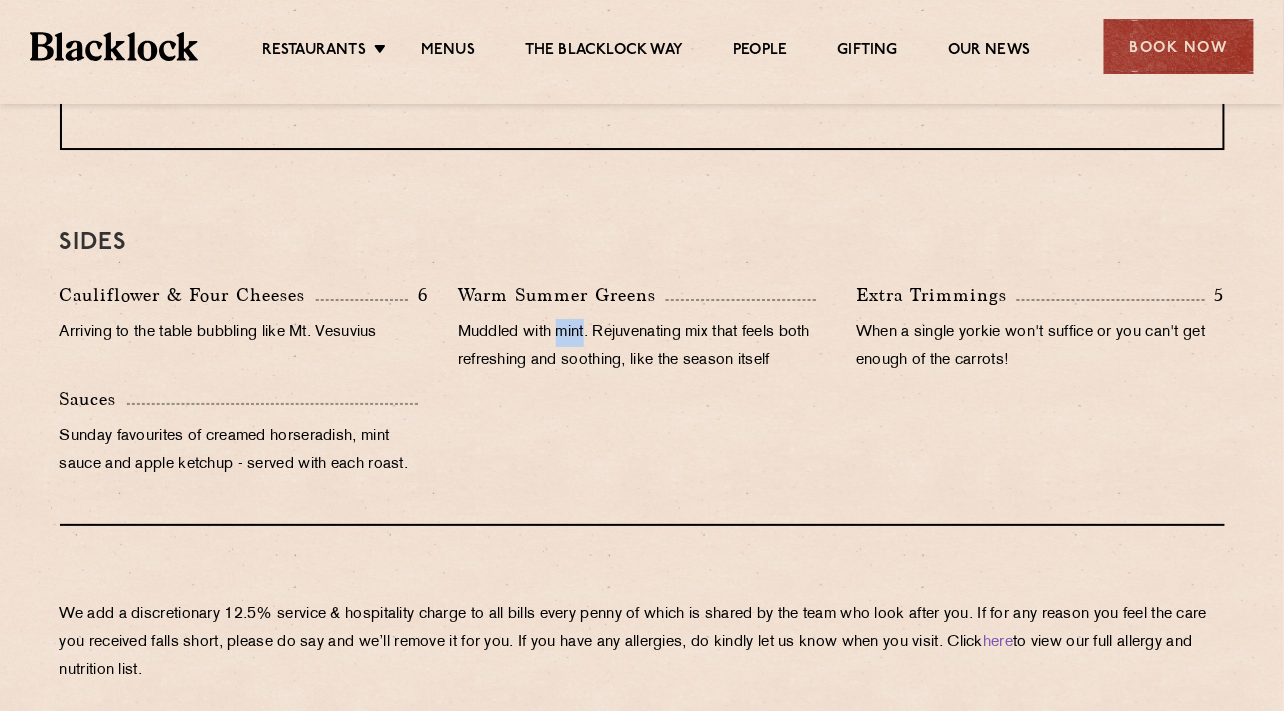 click on "Muddled with mint. Rejuvenating mix that feels both refreshing and soothing, like the season itself" at bounding box center [642, 347] 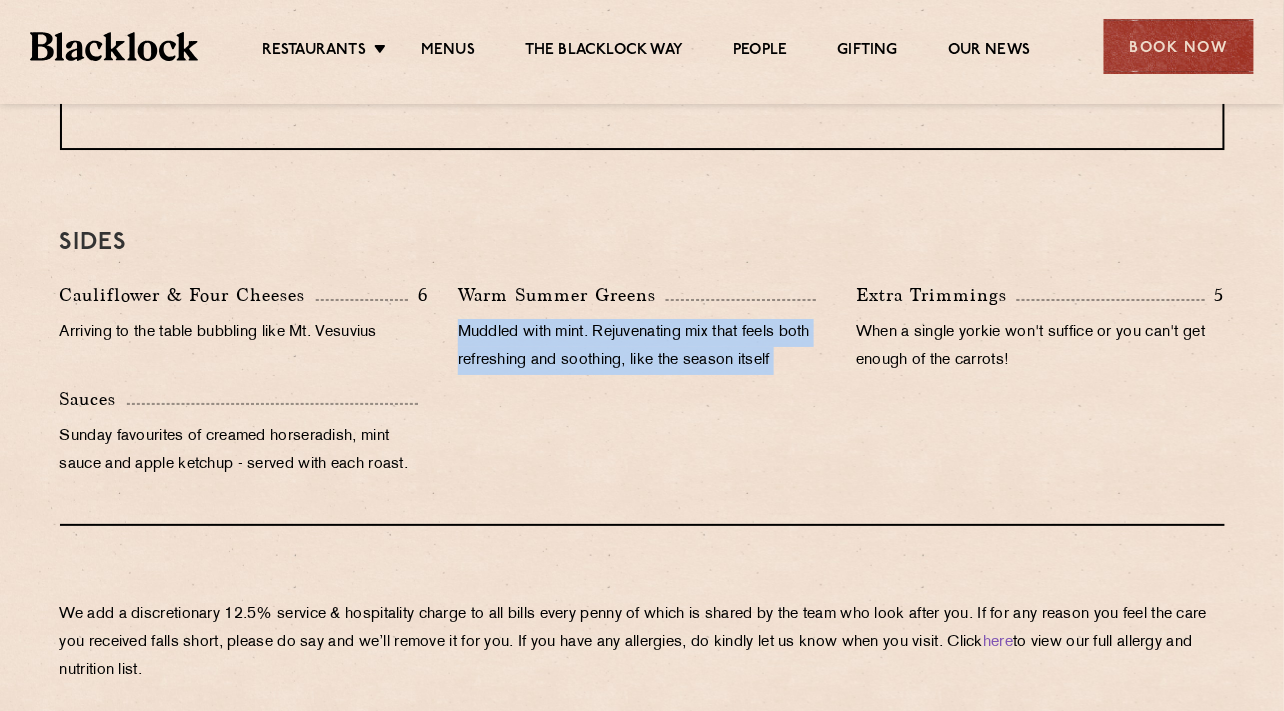 click on "Muddled with mint. Rejuvenating mix that feels both refreshing and soothing, like the season itself" at bounding box center (642, 347) 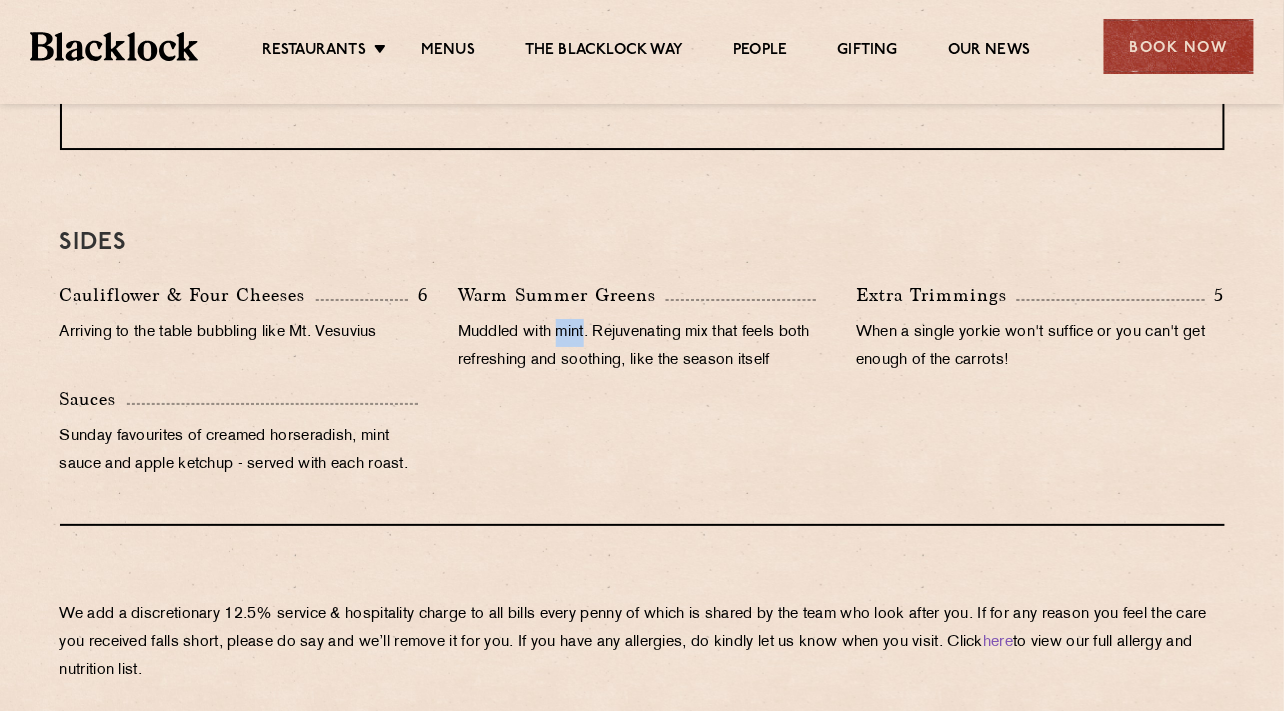 click on "Muddled with mint. Rejuvenating mix that feels both refreshing and soothing, like the season itself" at bounding box center (642, 347) 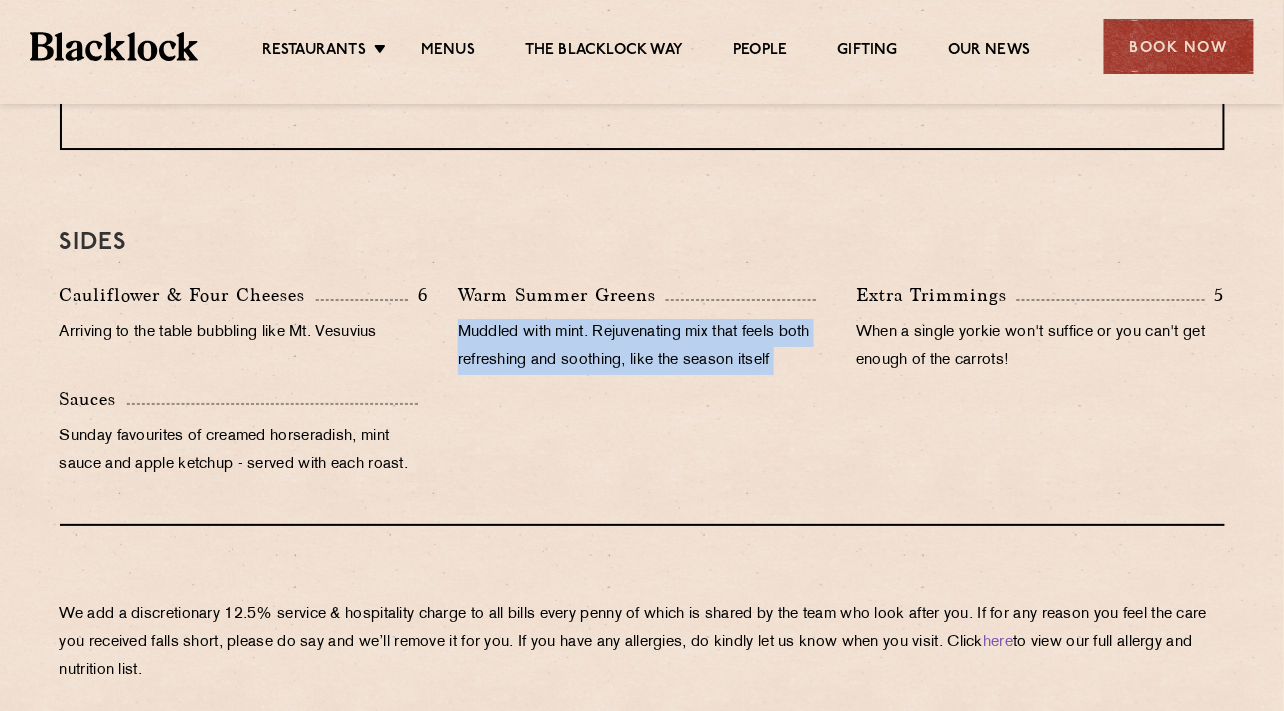 click on "Muddled with mint. Rejuvenating mix that feels both refreshing and soothing, like the season itself" at bounding box center [642, 347] 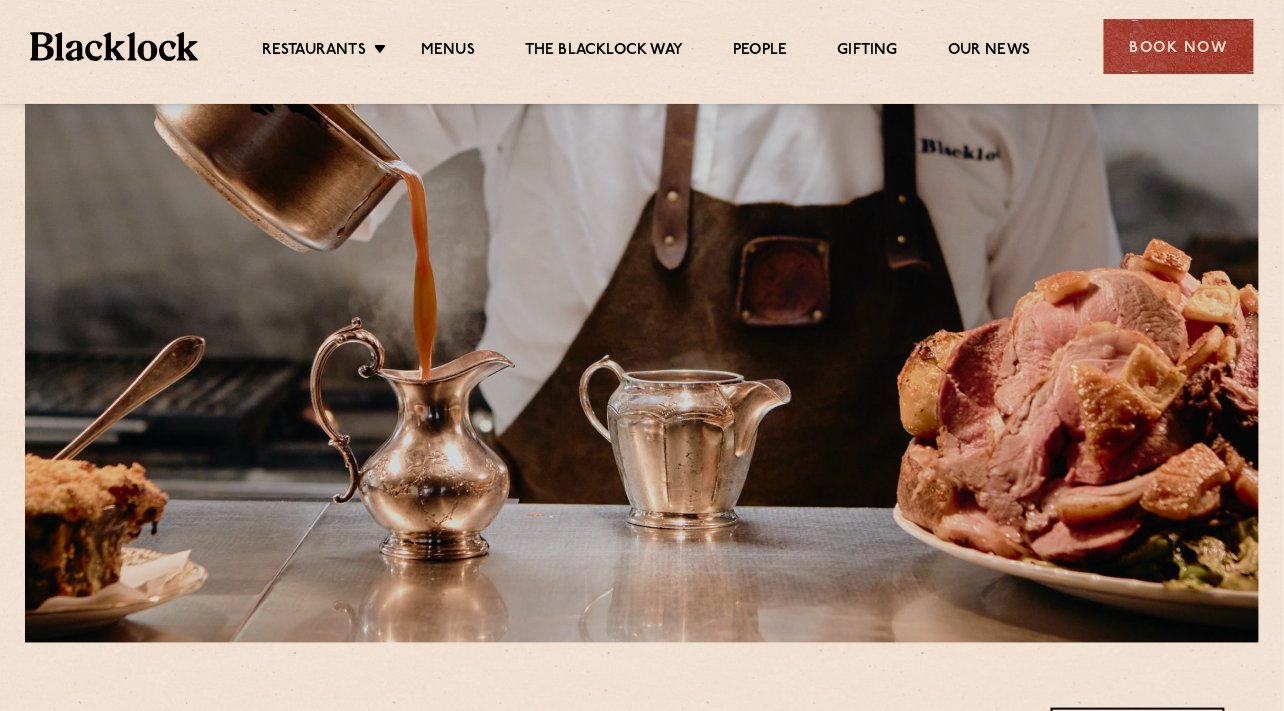 scroll, scrollTop: 0, scrollLeft: 0, axis: both 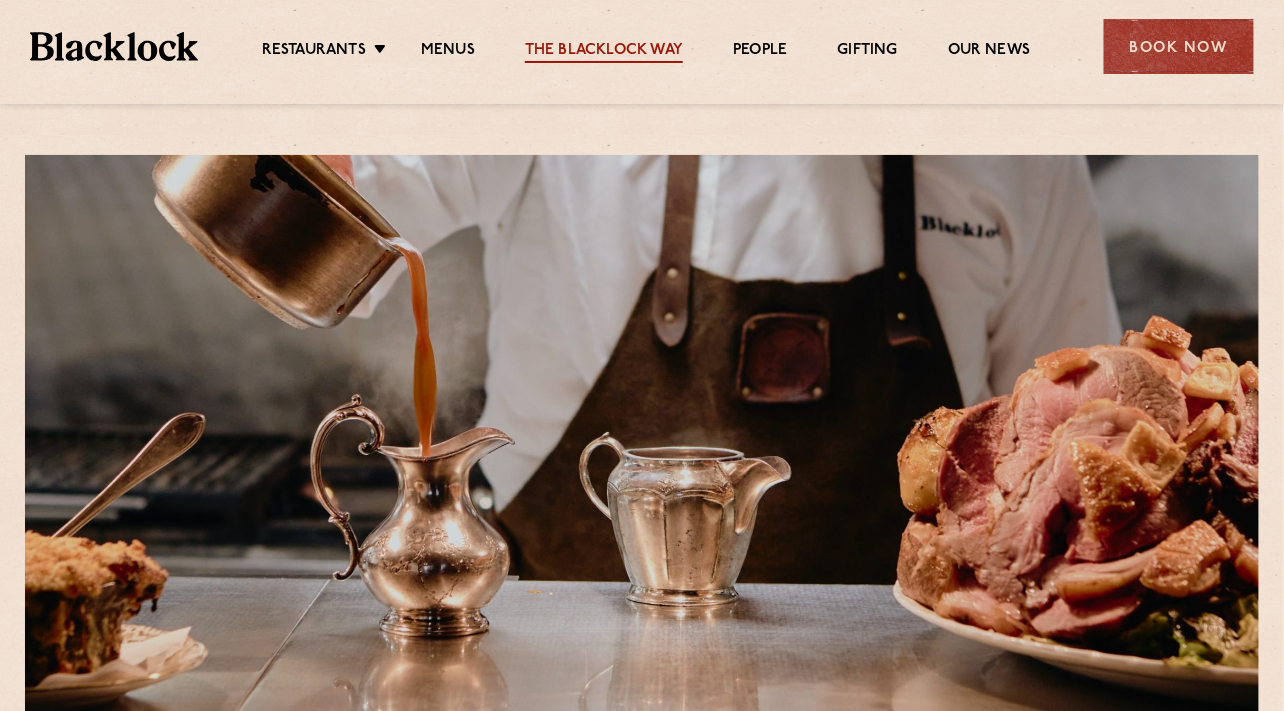 click on "The Blacklock Way" at bounding box center [604, 52] 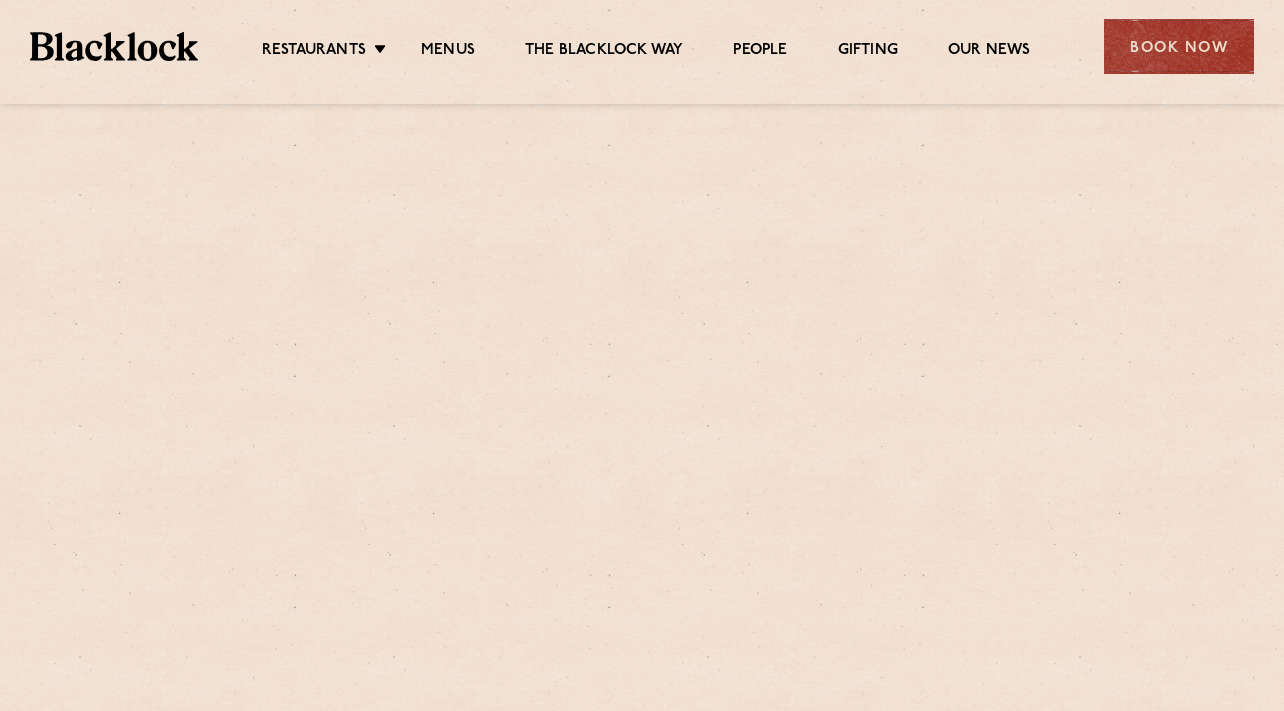 scroll, scrollTop: 0, scrollLeft: 0, axis: both 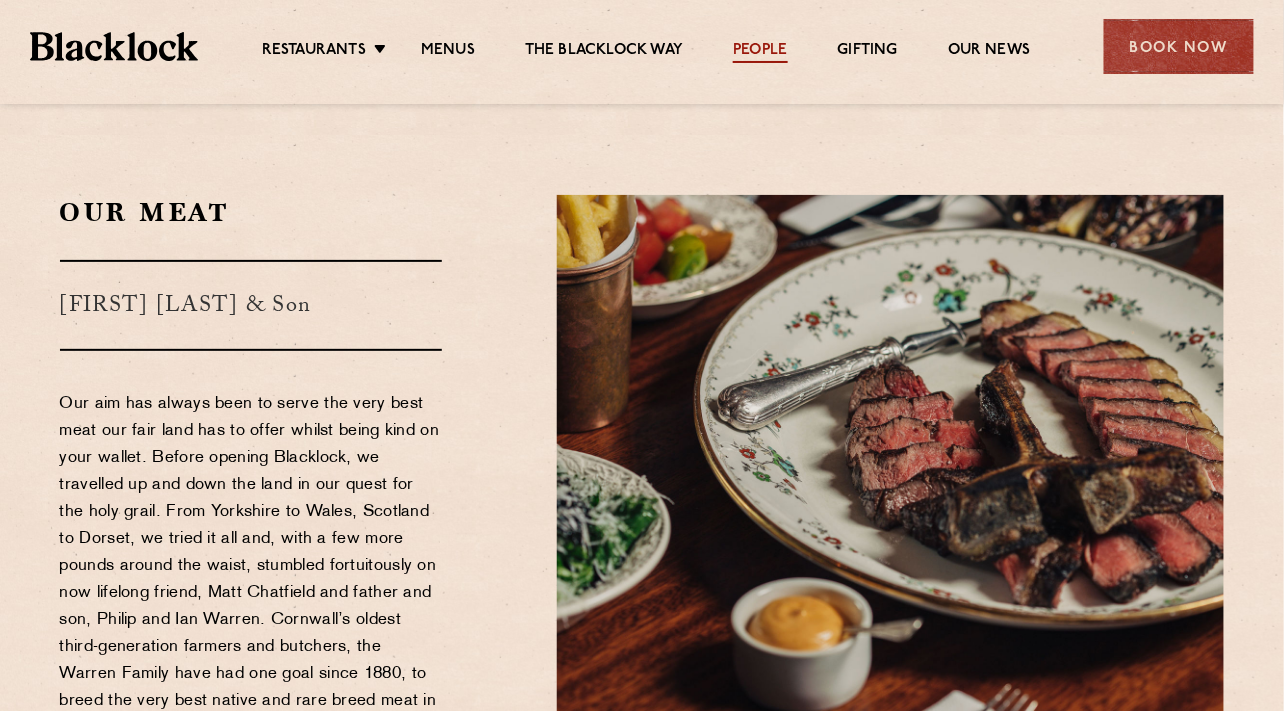 click on "People" at bounding box center [760, 52] 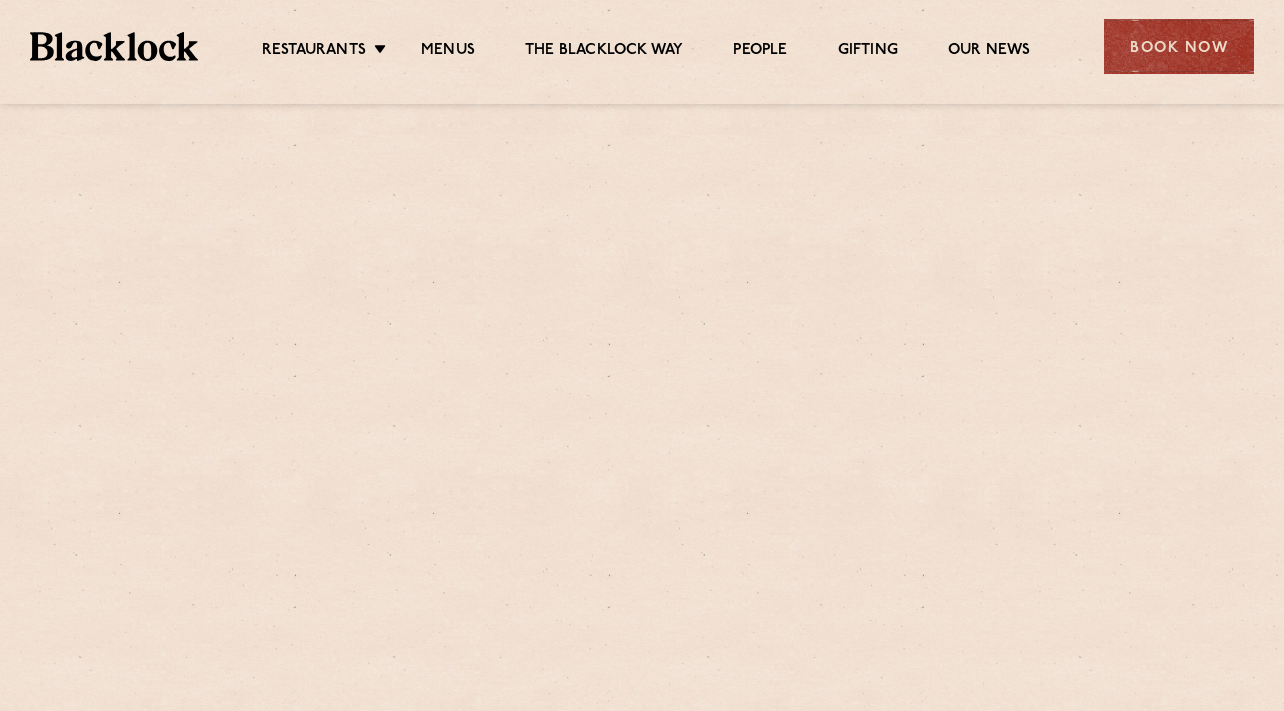 scroll, scrollTop: 0, scrollLeft: 0, axis: both 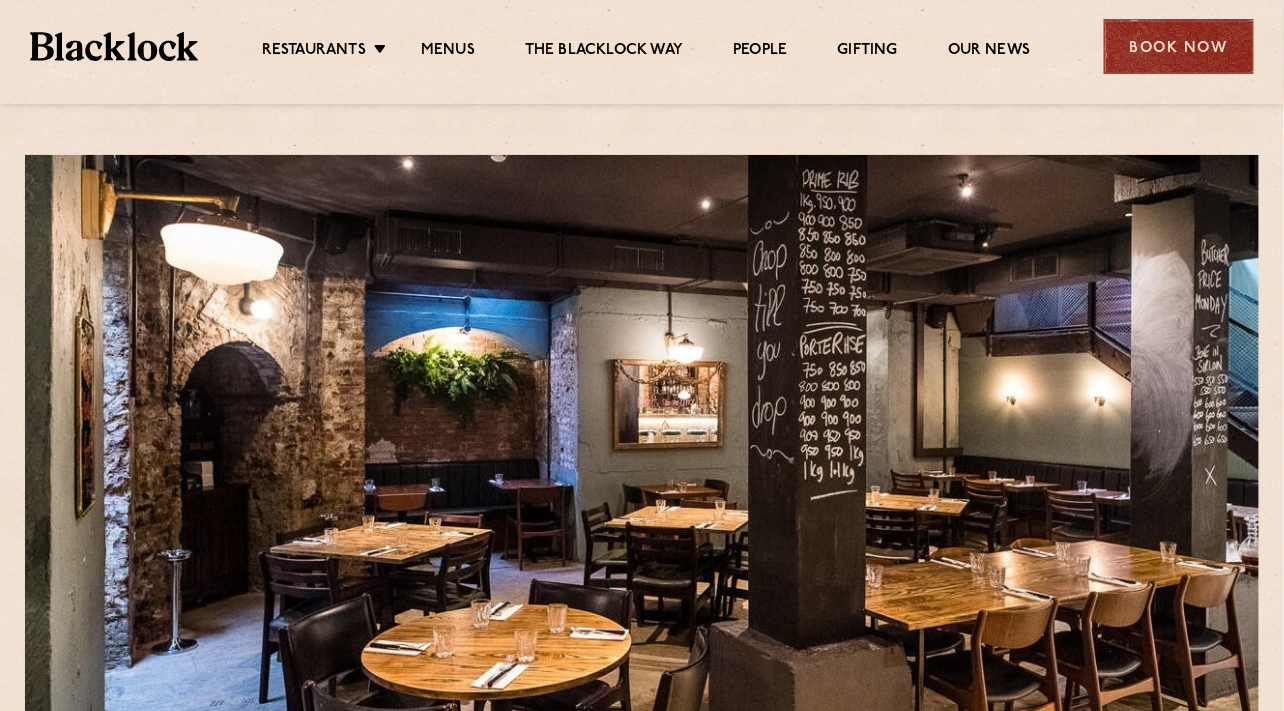 click on "Book Now" at bounding box center (1179, 46) 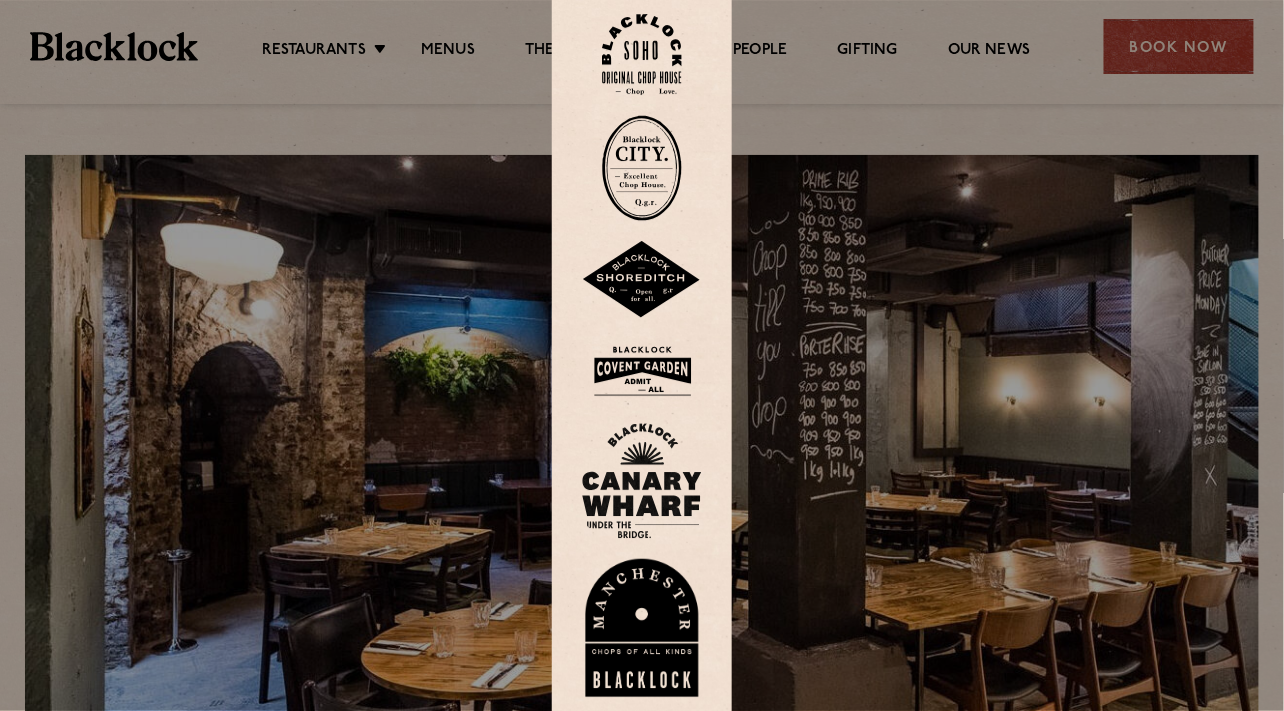 click at bounding box center [642, 168] 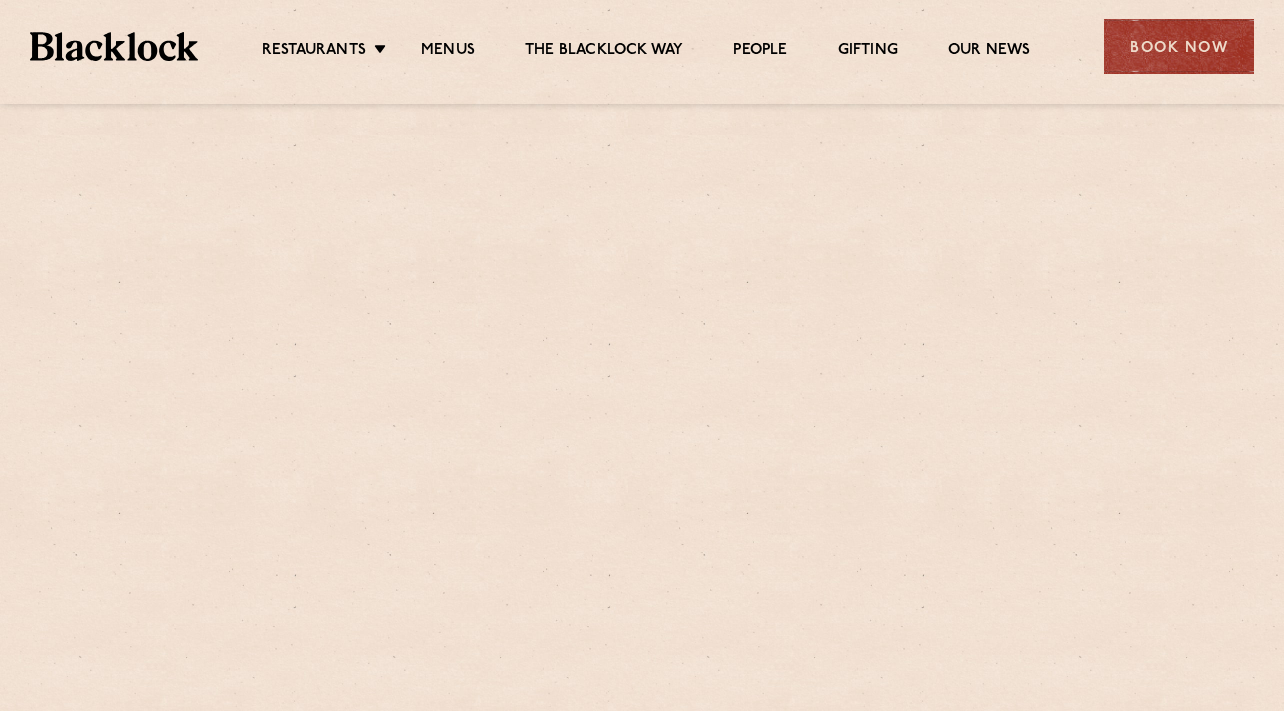 scroll, scrollTop: 0, scrollLeft: 0, axis: both 